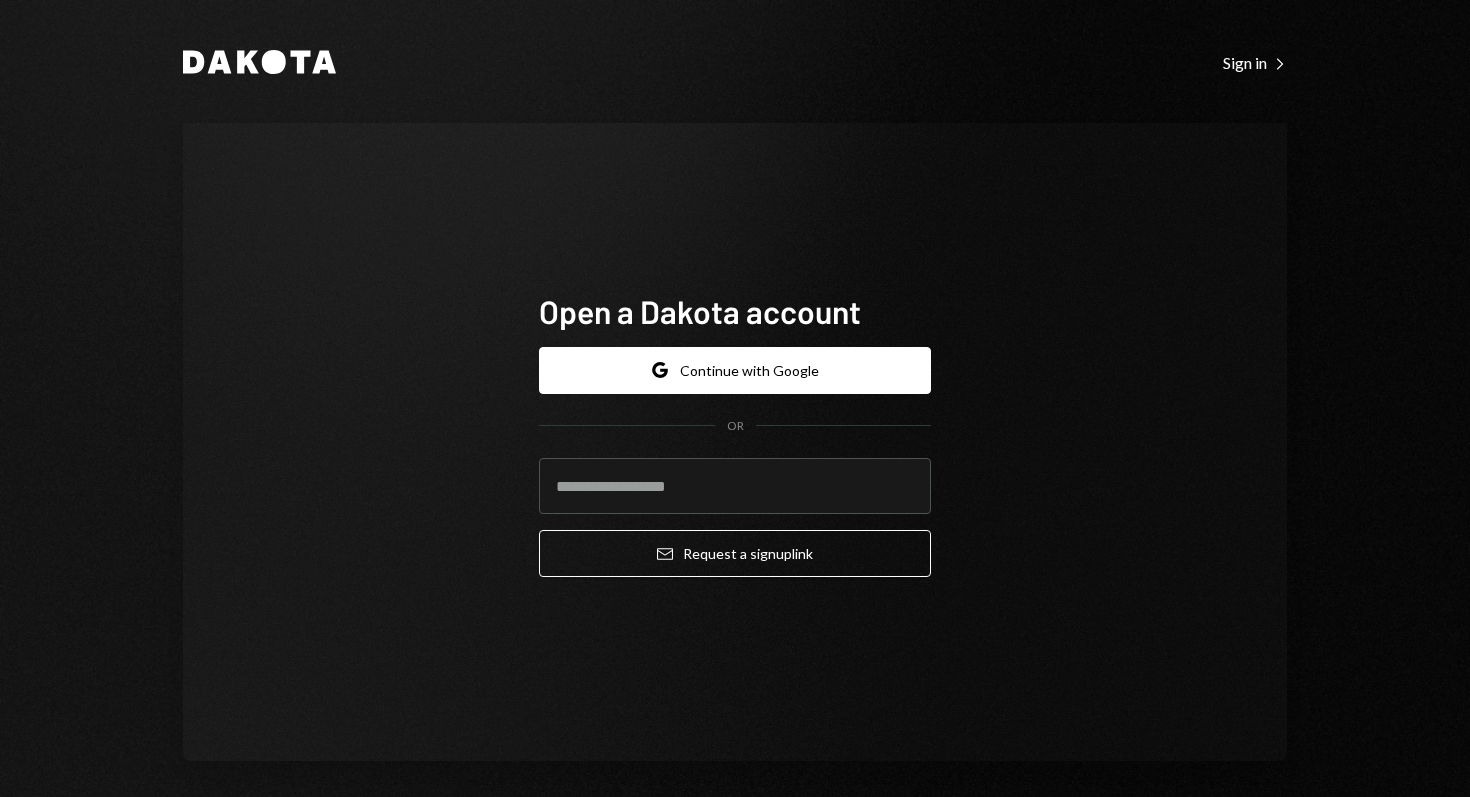 scroll, scrollTop: 0, scrollLeft: 0, axis: both 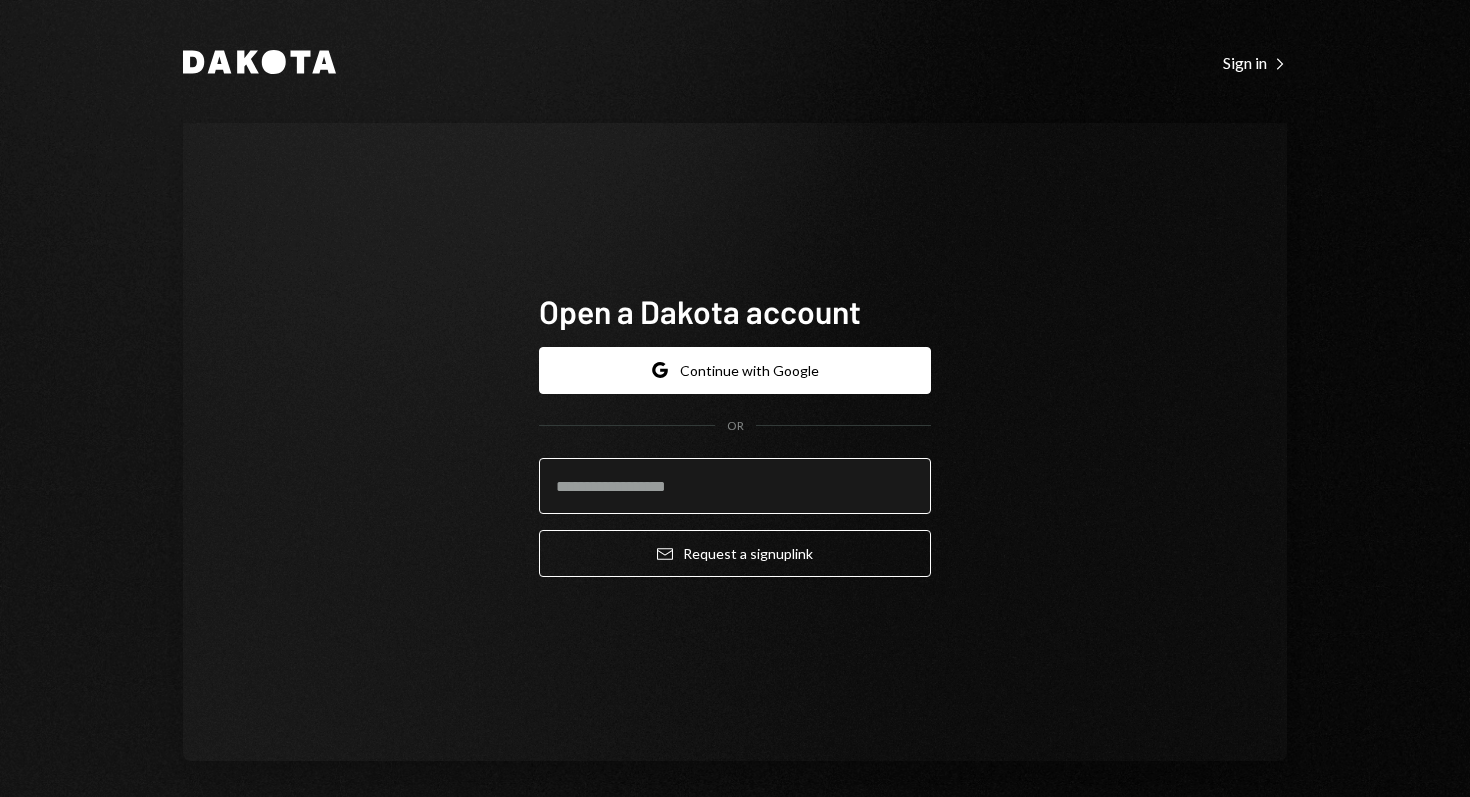 click at bounding box center (735, 486) 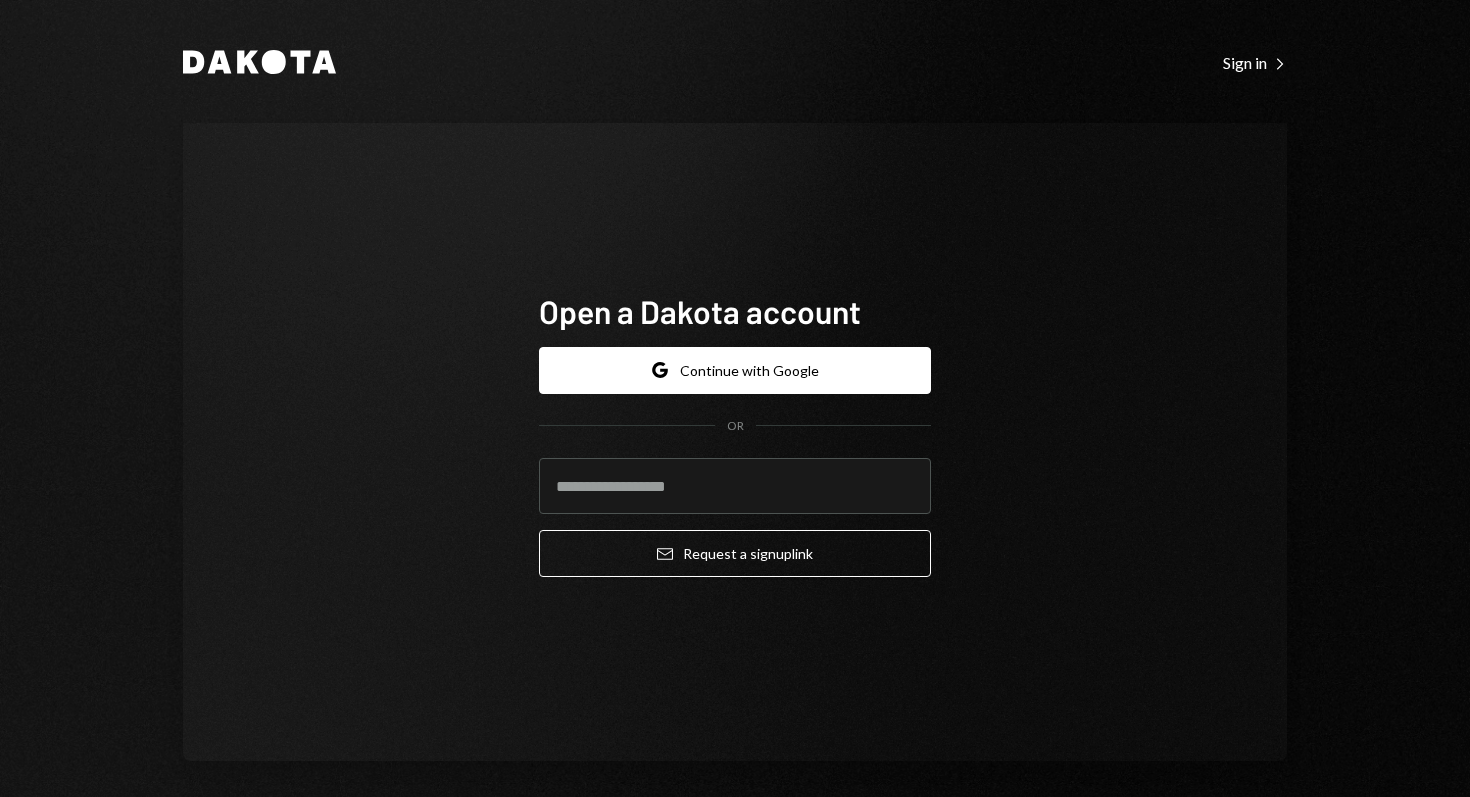 type on "**********" 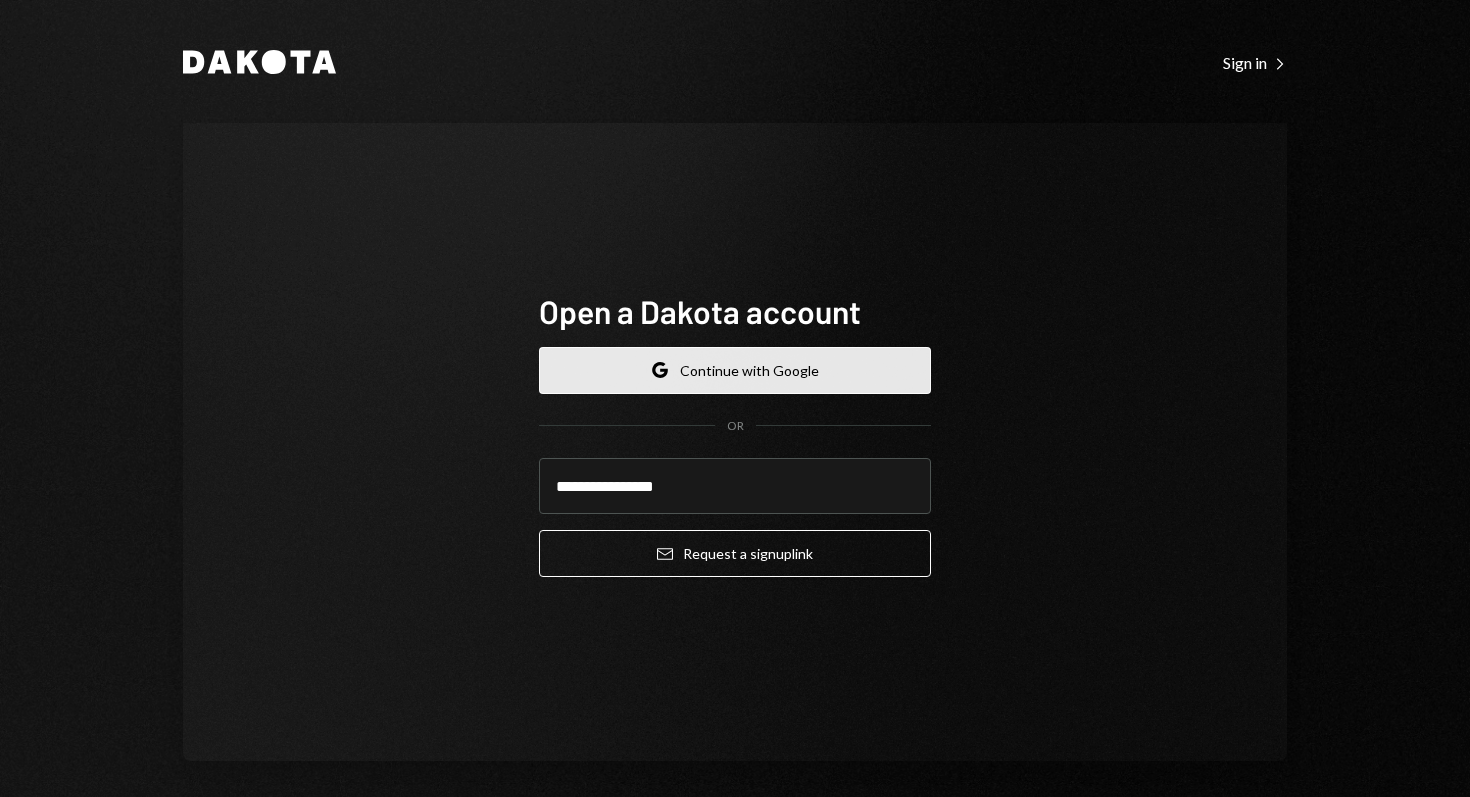 click on "Google  Continue with Google" at bounding box center (735, 370) 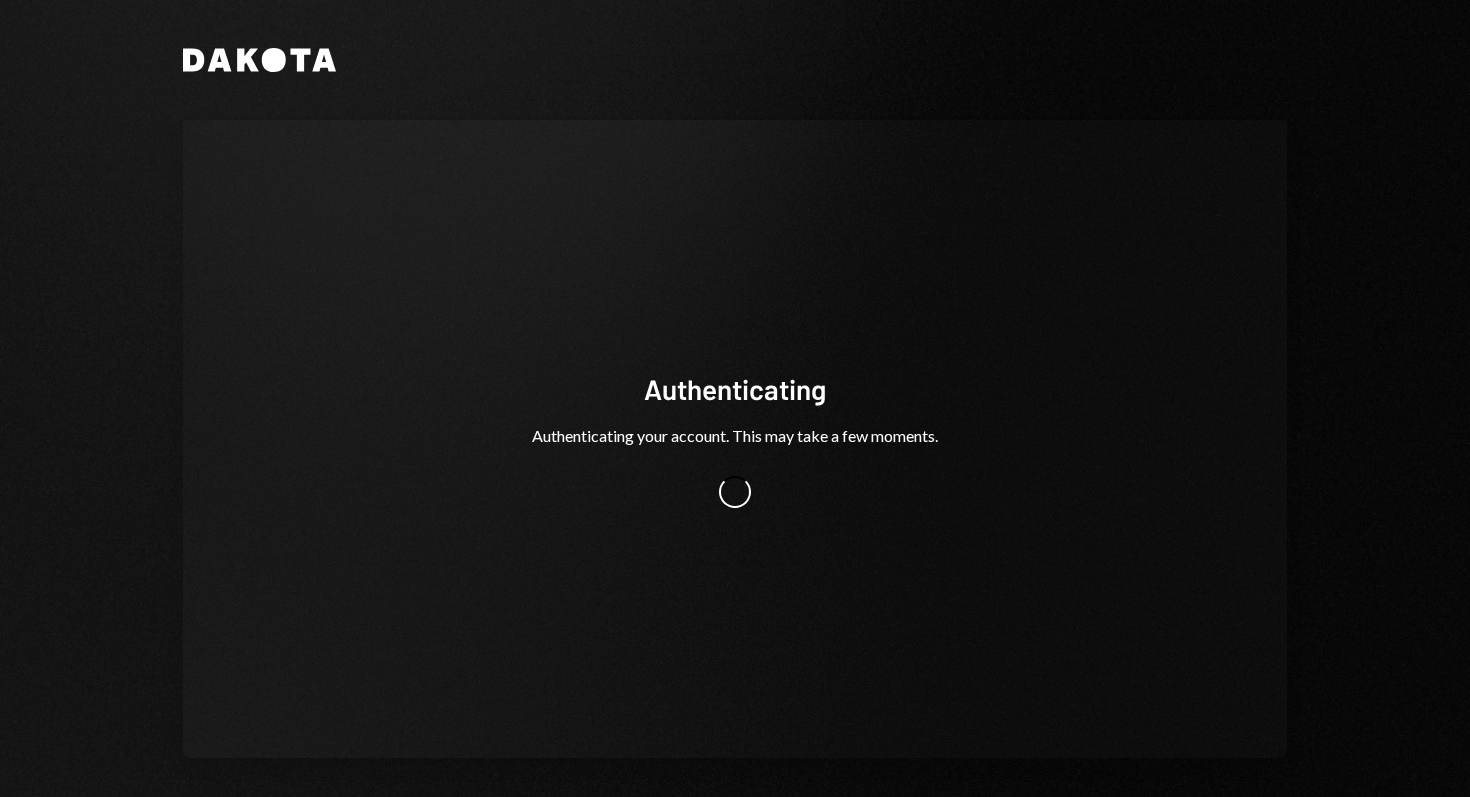 scroll, scrollTop: 0, scrollLeft: 0, axis: both 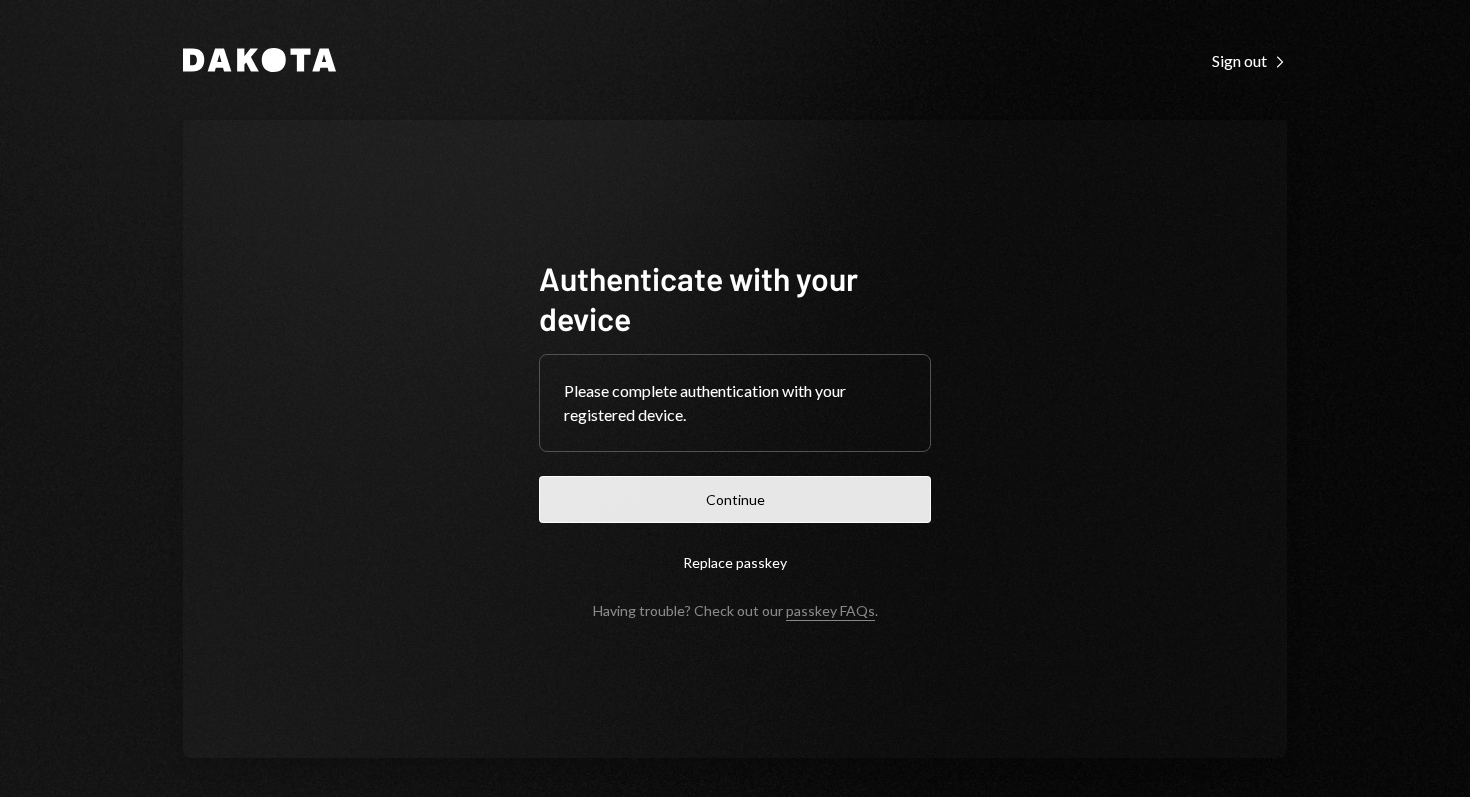 click on "Continue" at bounding box center (735, 499) 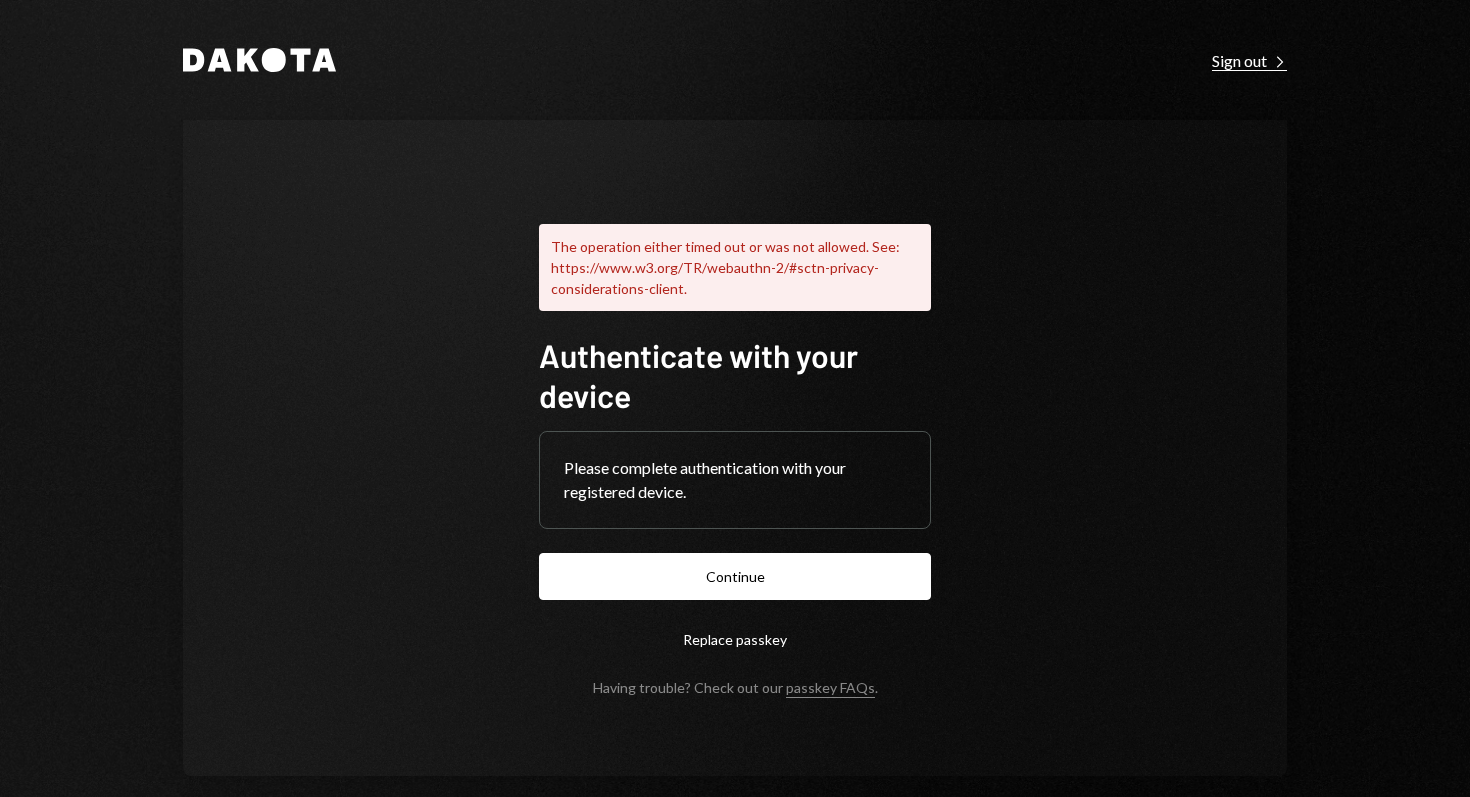 click on "Sign out Right Caret" at bounding box center [1249, 61] 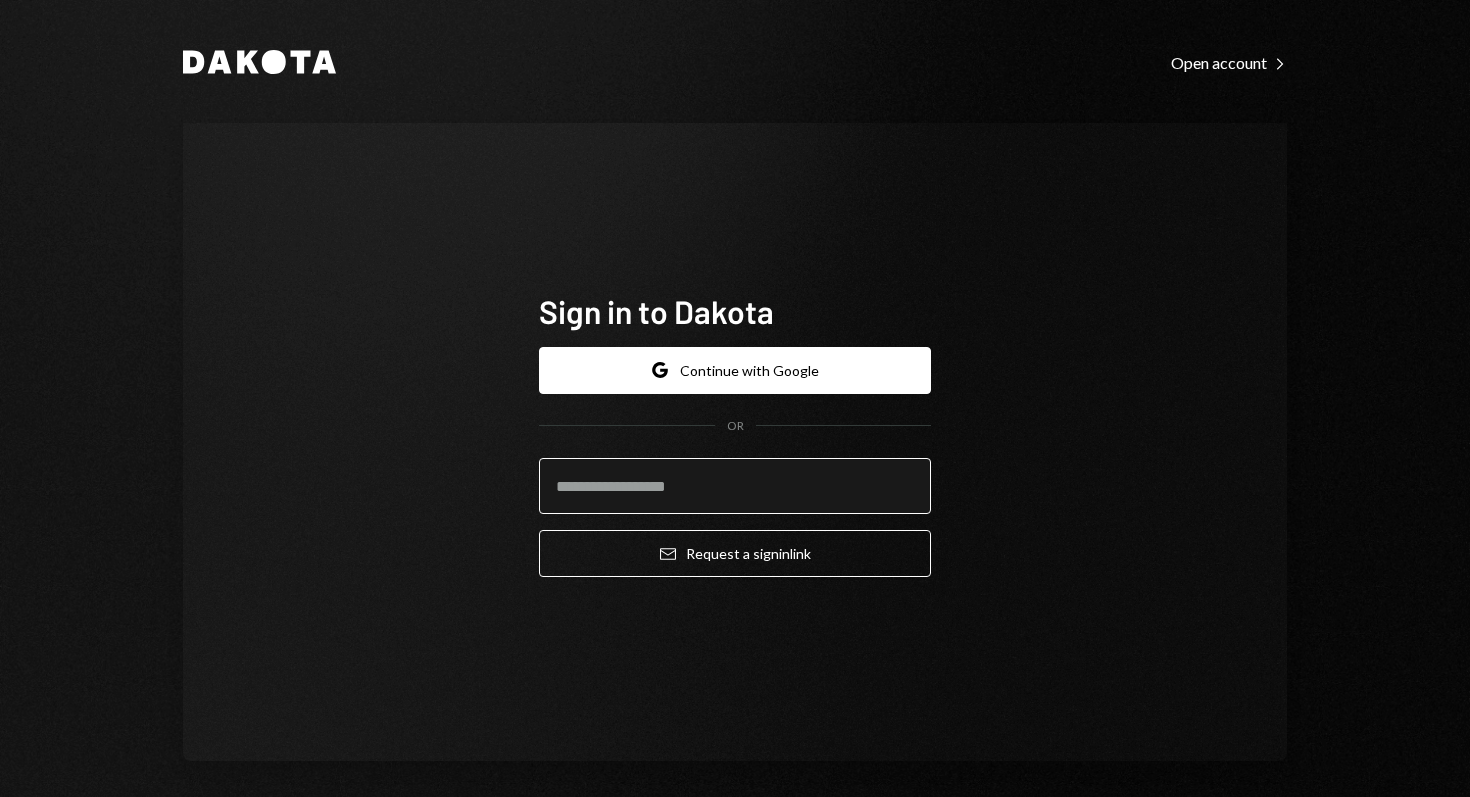 click at bounding box center [735, 486] 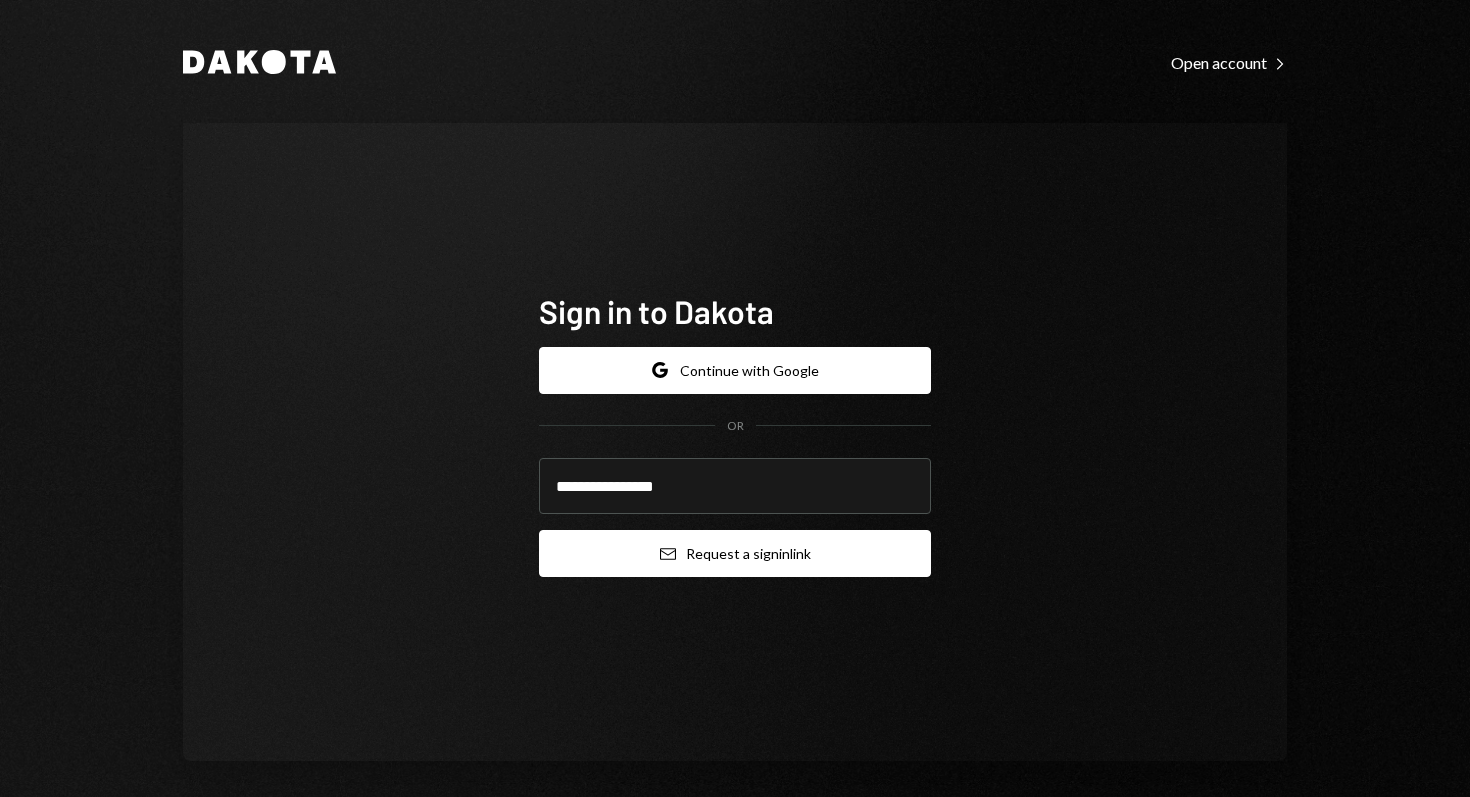 type on "**********" 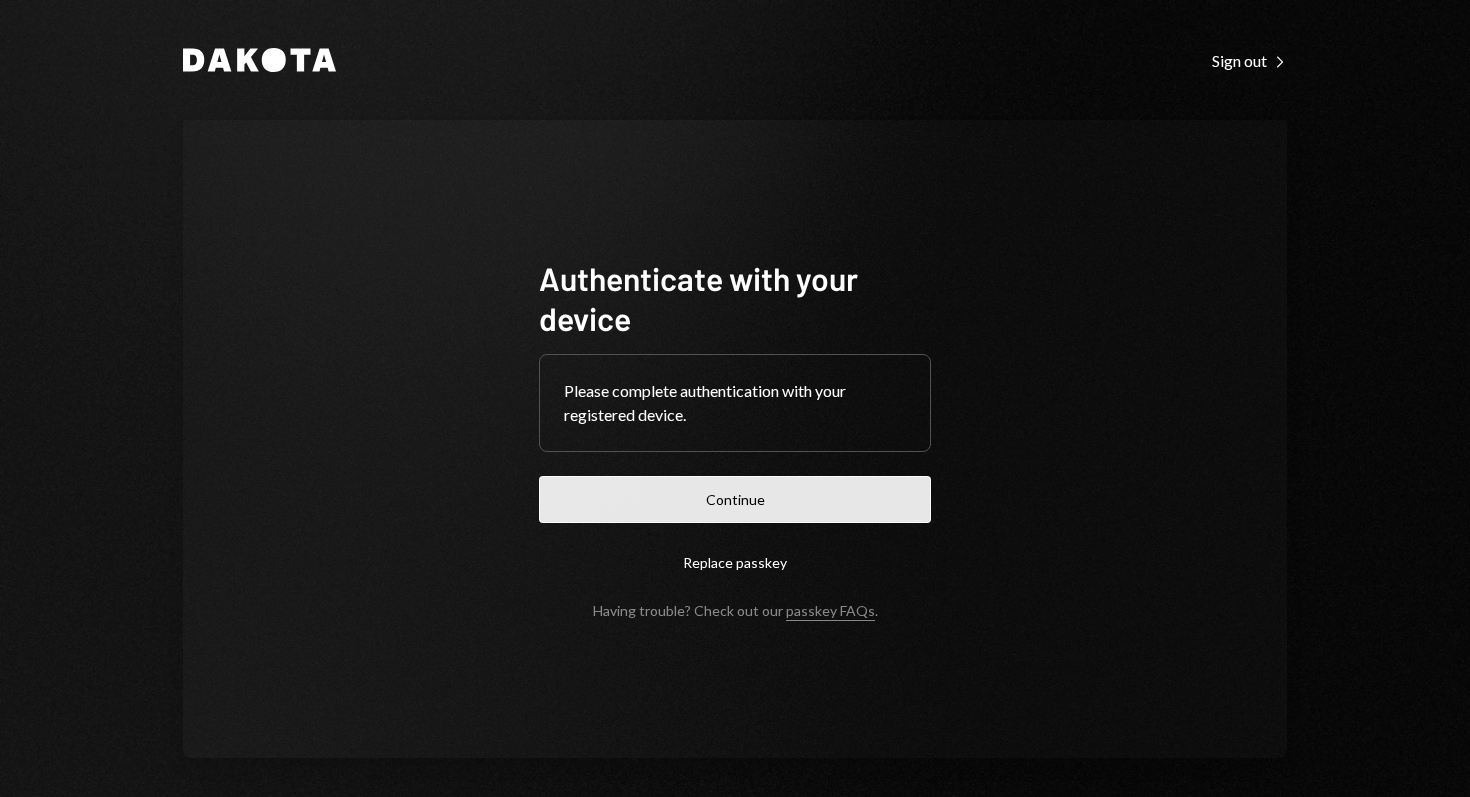 click on "Continue" at bounding box center (735, 499) 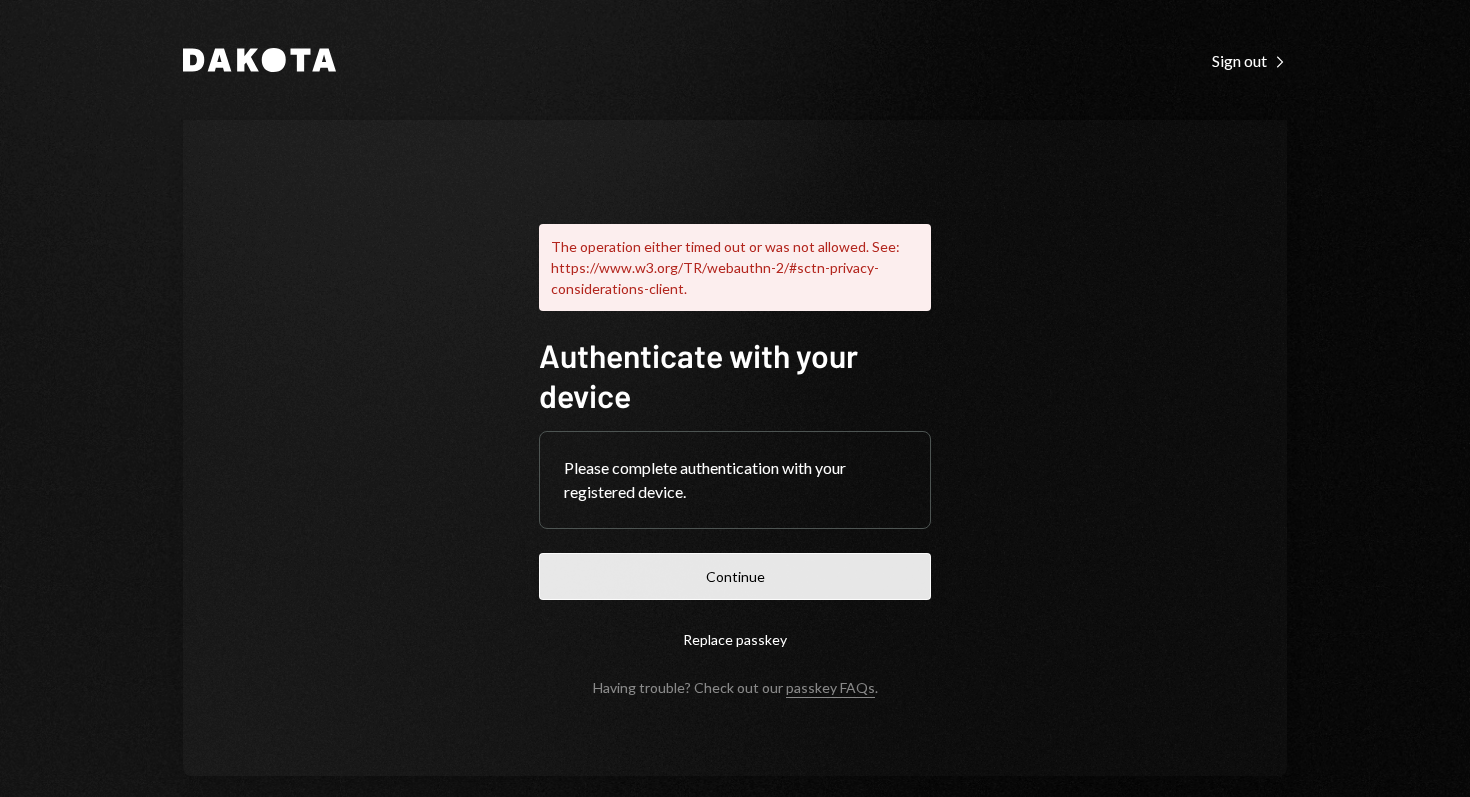 click on "Continue" at bounding box center (735, 576) 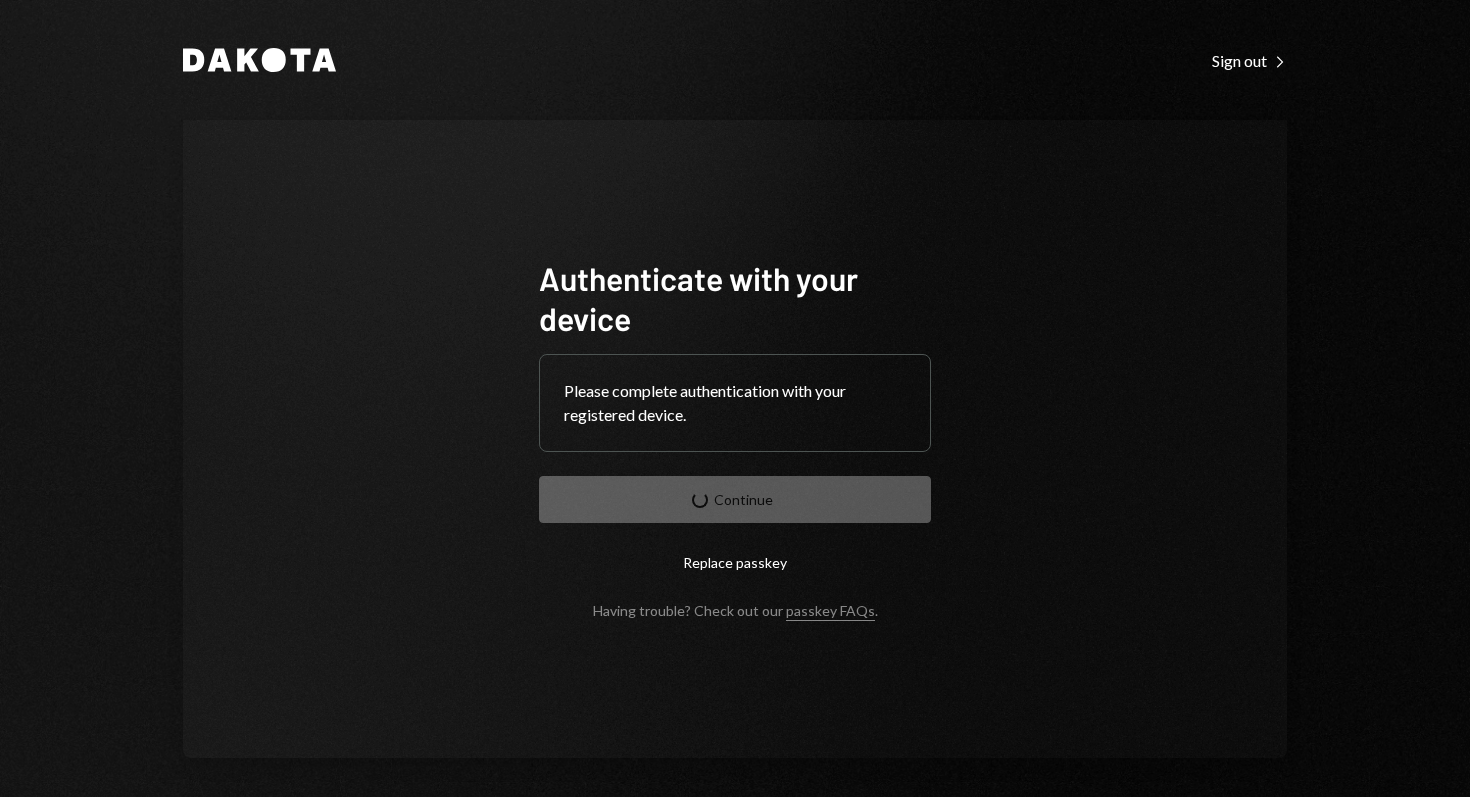 click on "Replace passkey" at bounding box center (735, 562) 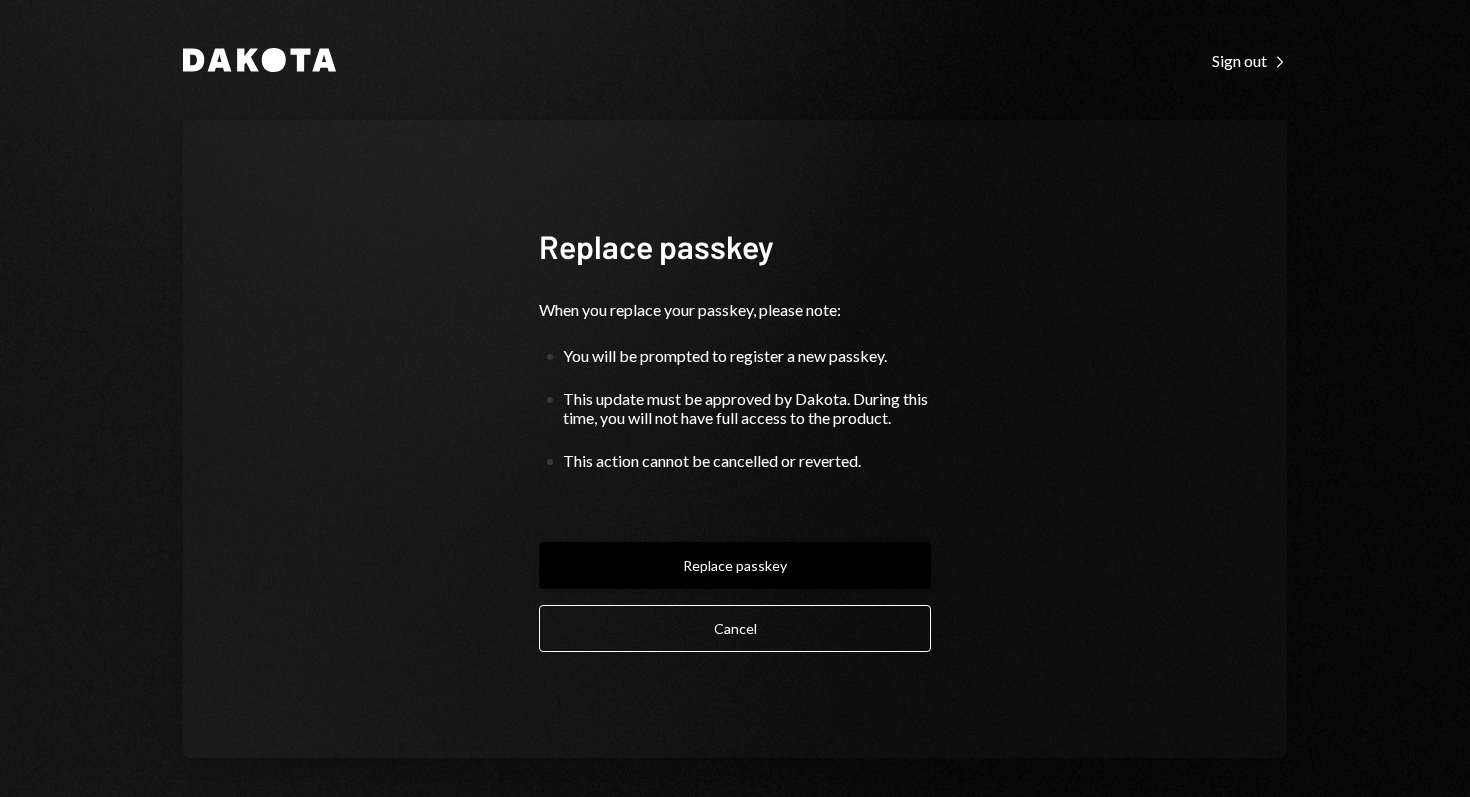 click on "Replace passkey" at bounding box center (735, 565) 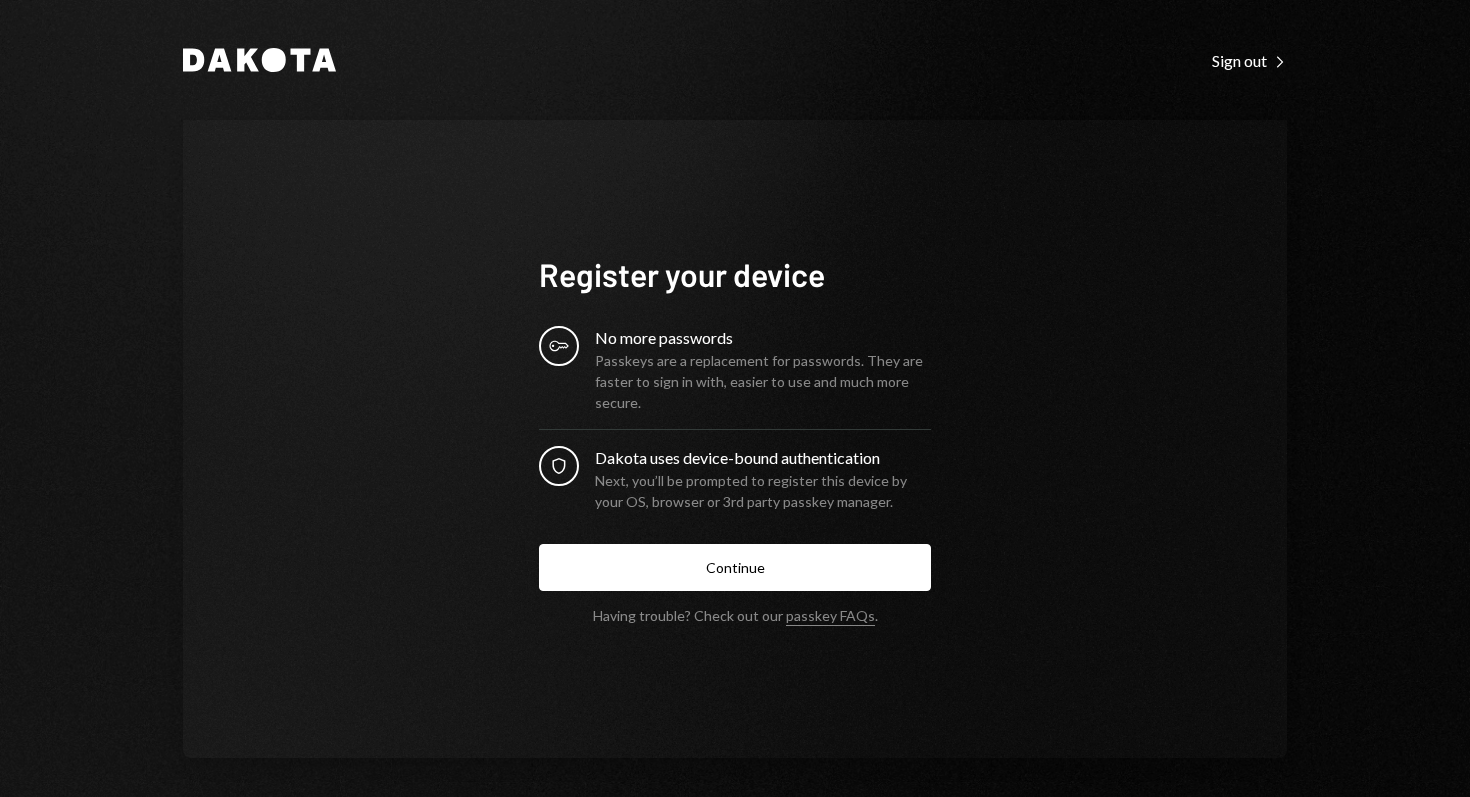 click on "Dakota Sign out Right Caret Register your device Key No more passwords Passkeys are a replacement for passwords. They are faster to sign in with, easier to use and much more secure. Security Dakota uses device-bound authentication Next, you’ll be prompted to register this device by your OS, browser or 3rd party passkey manager. Continue Having trouble? Check out our   passkey FAQs ." at bounding box center [735, 403] 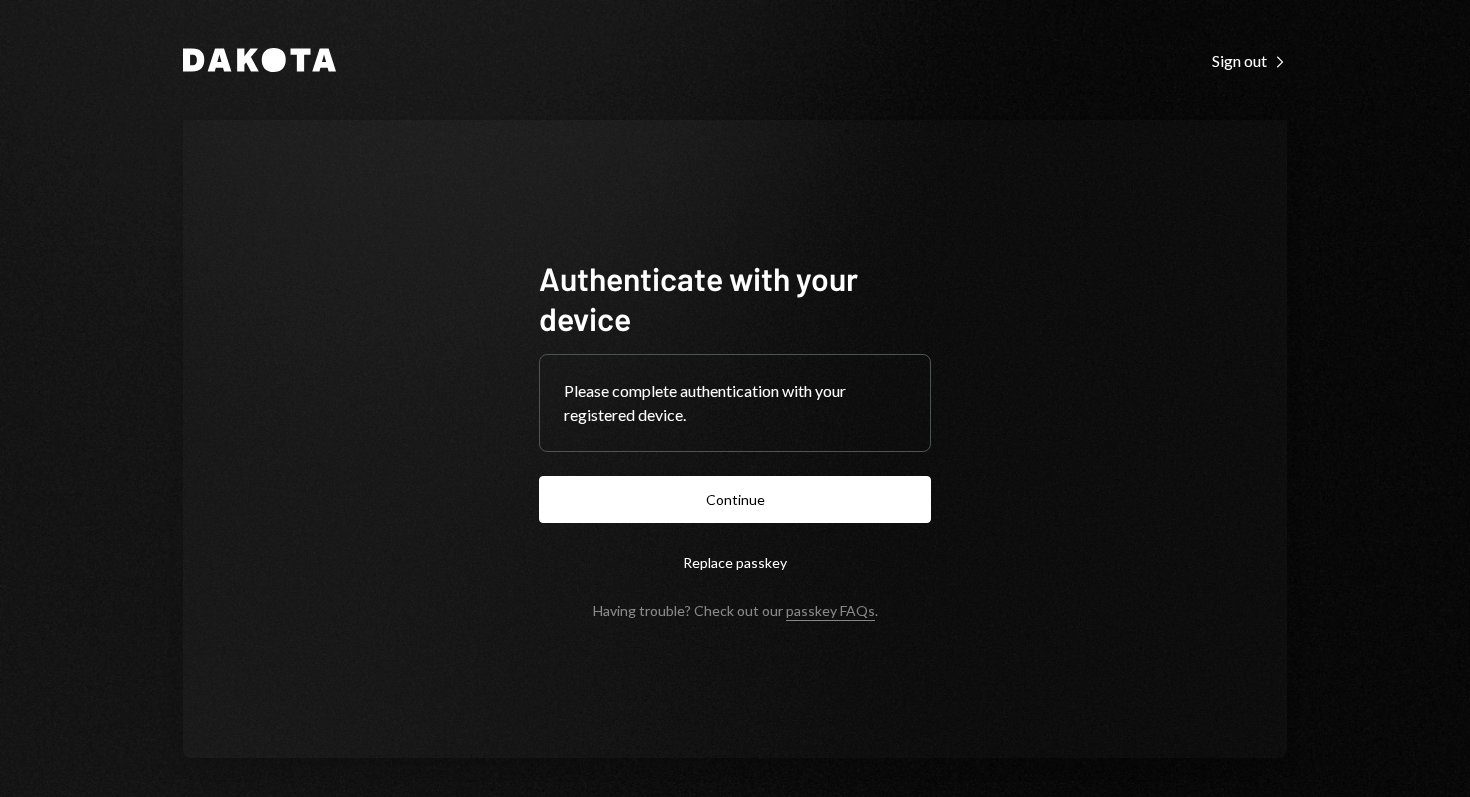 scroll, scrollTop: 0, scrollLeft: 0, axis: both 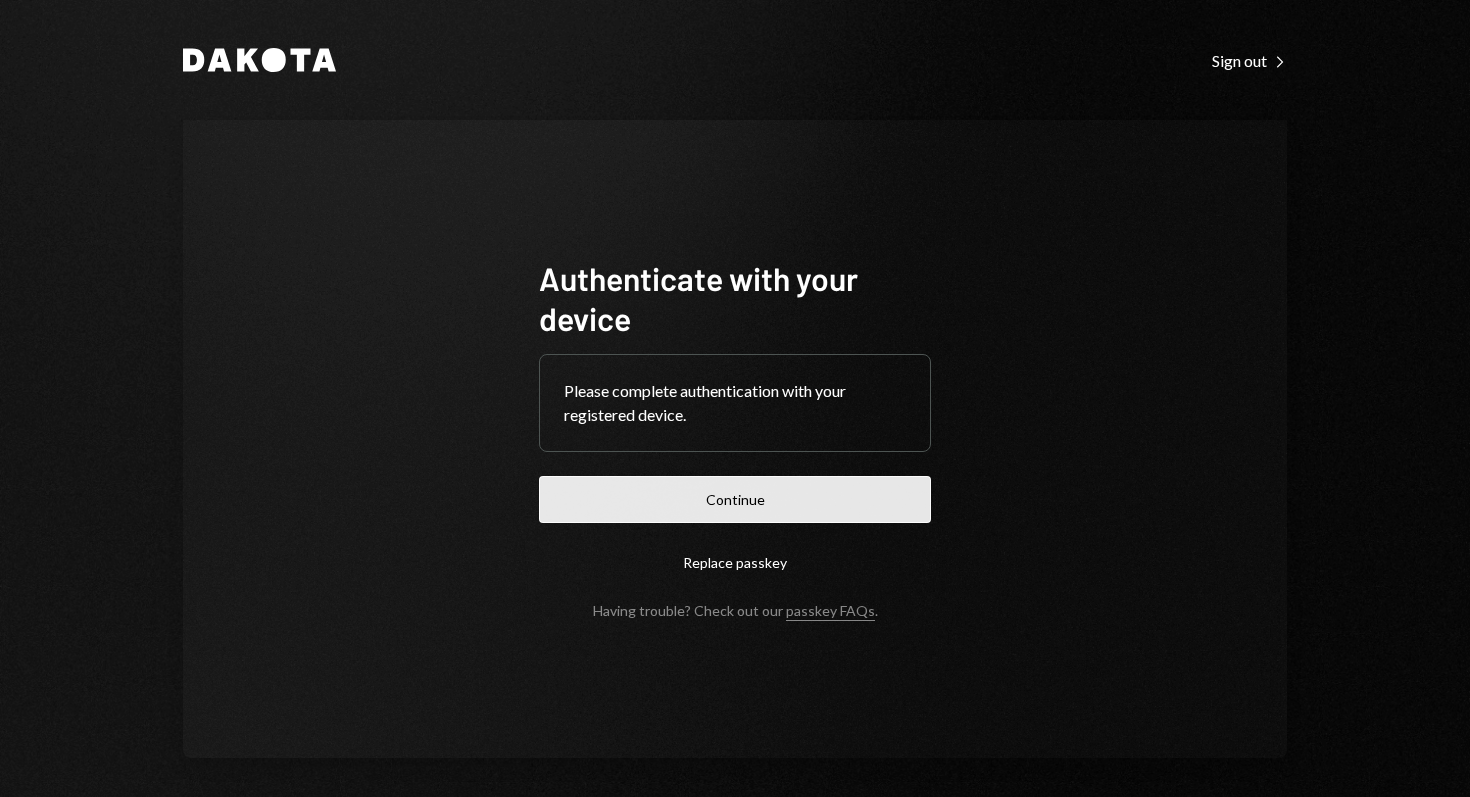 click on "Continue" at bounding box center [735, 499] 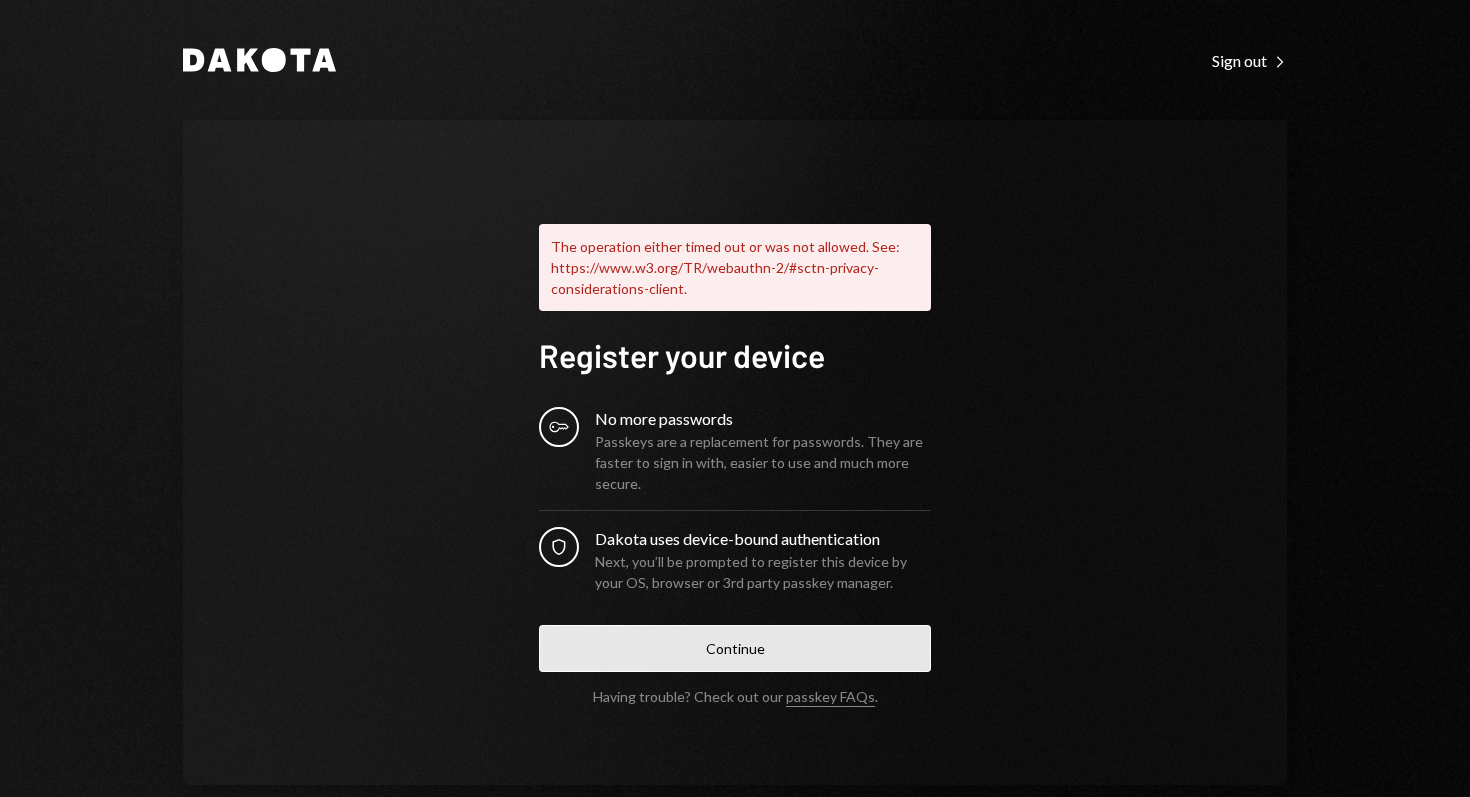 click on "Continue" at bounding box center (735, 648) 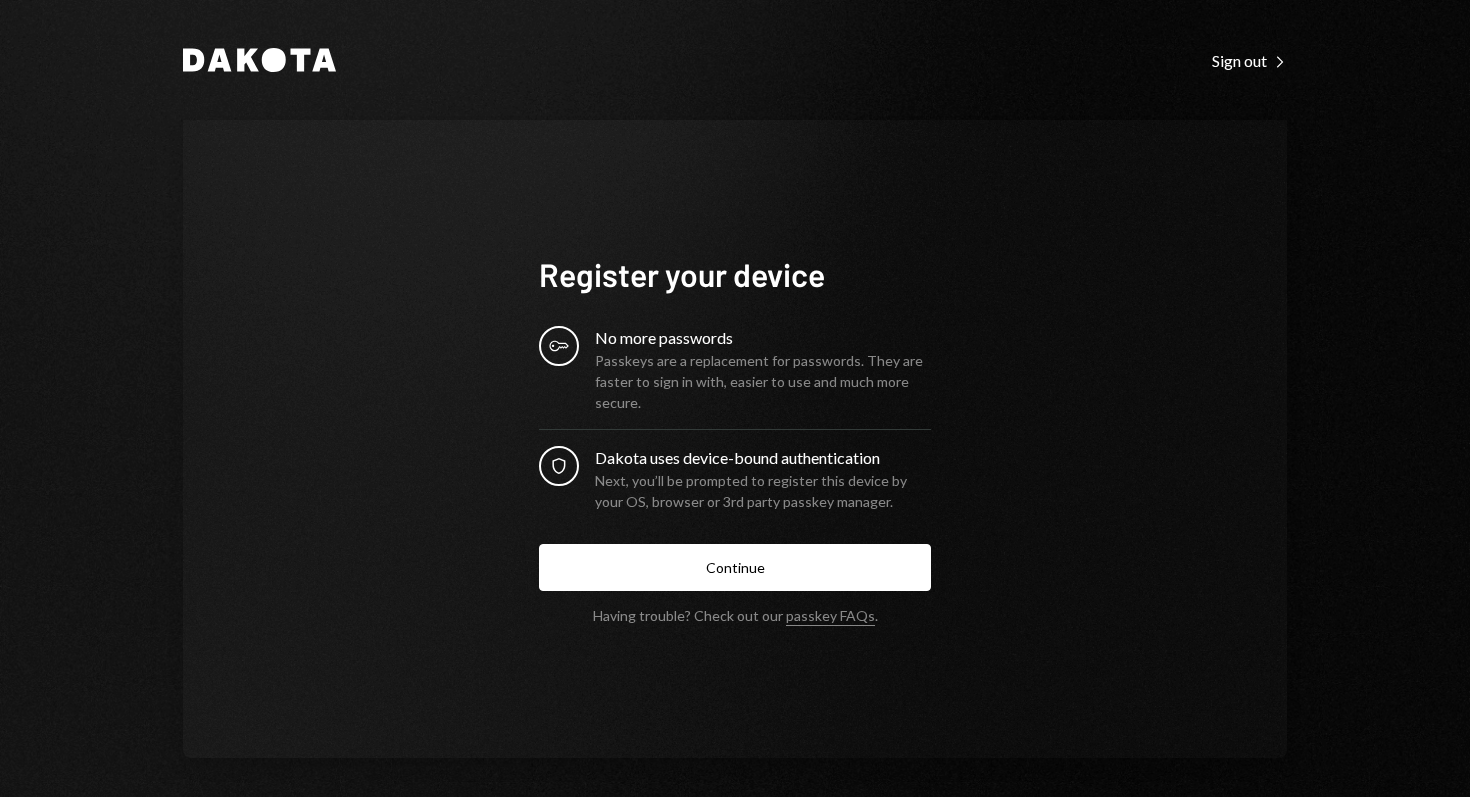 scroll, scrollTop: 0, scrollLeft: 0, axis: both 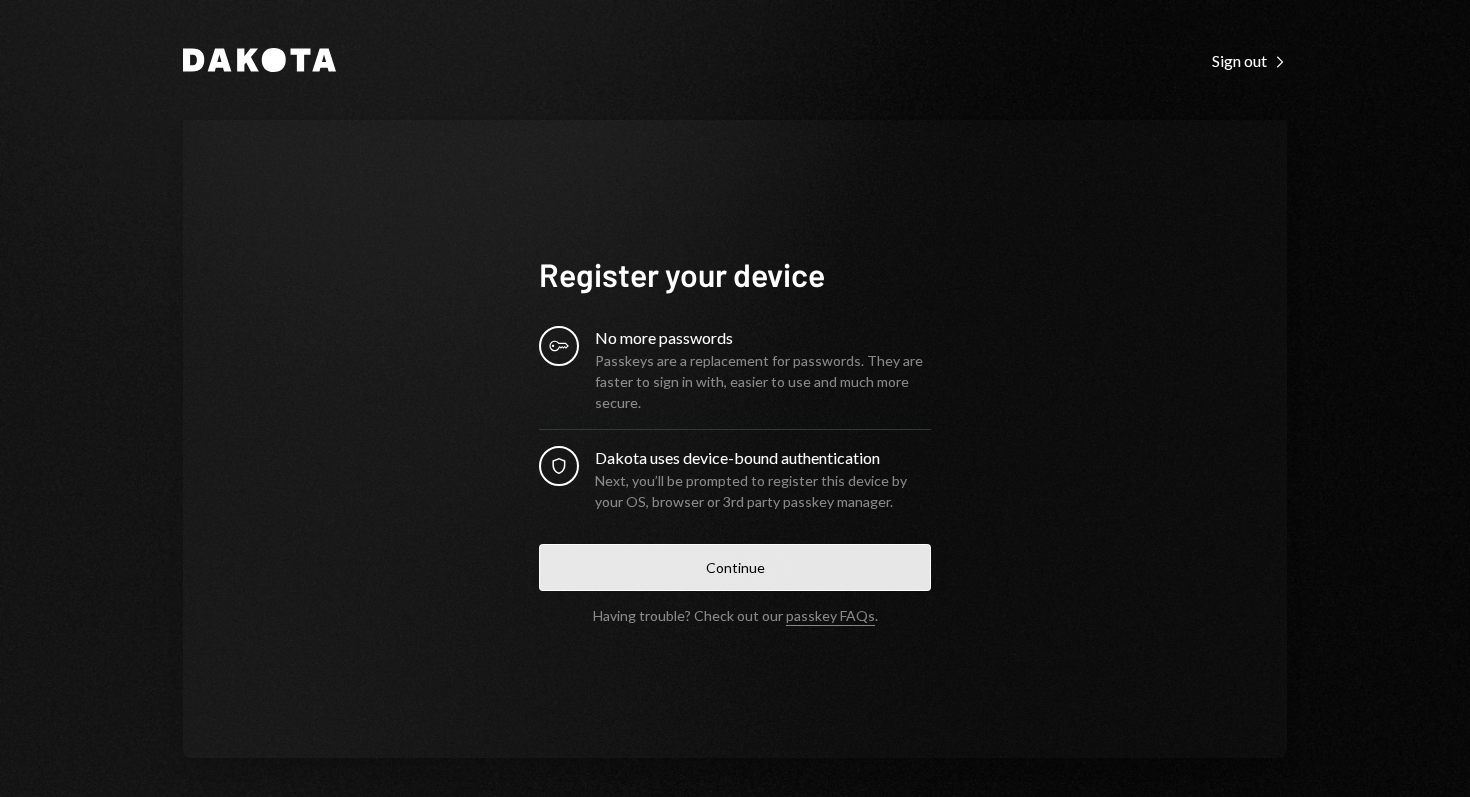 click on "Continue" at bounding box center [735, 567] 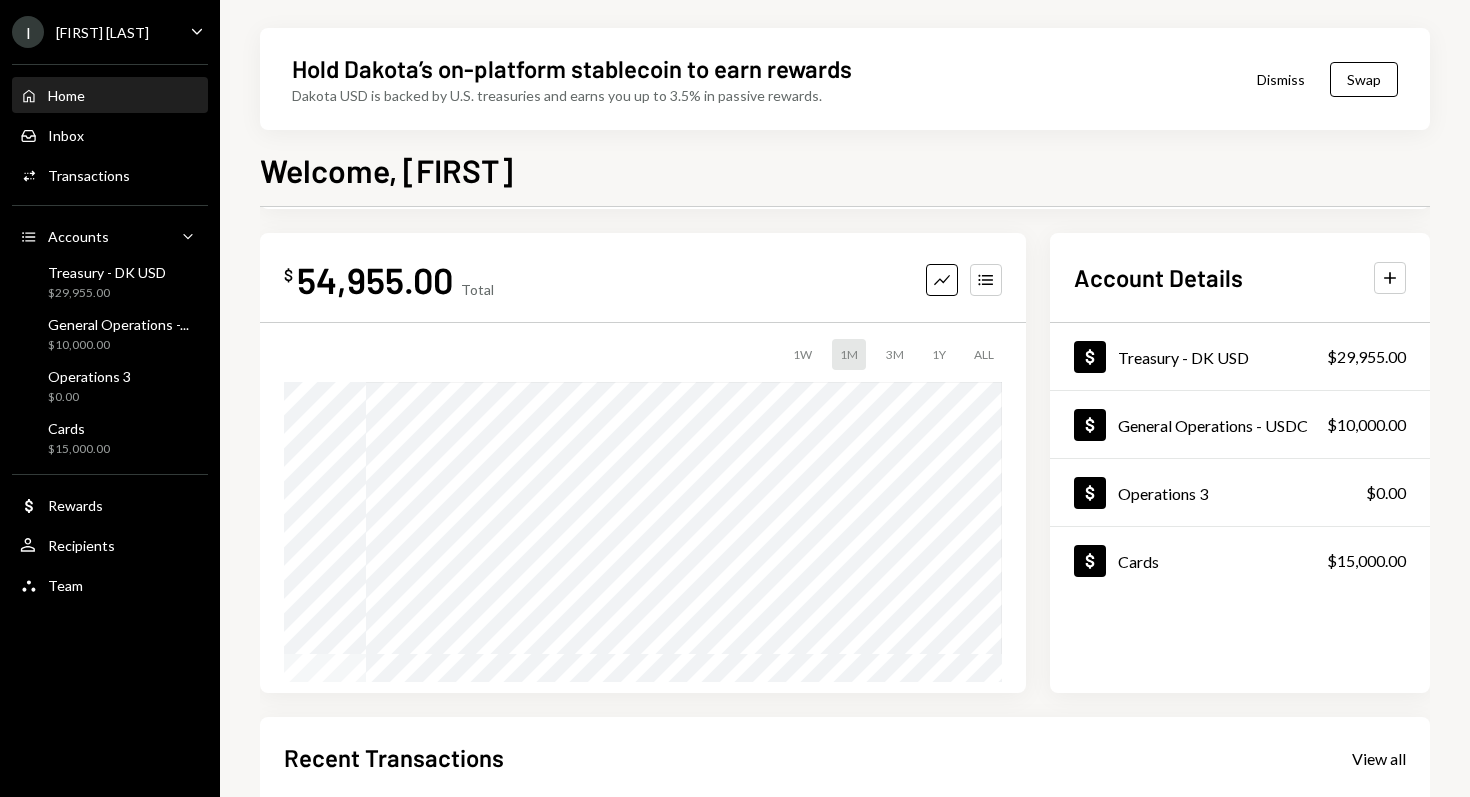 scroll, scrollTop: 0, scrollLeft: 0, axis: both 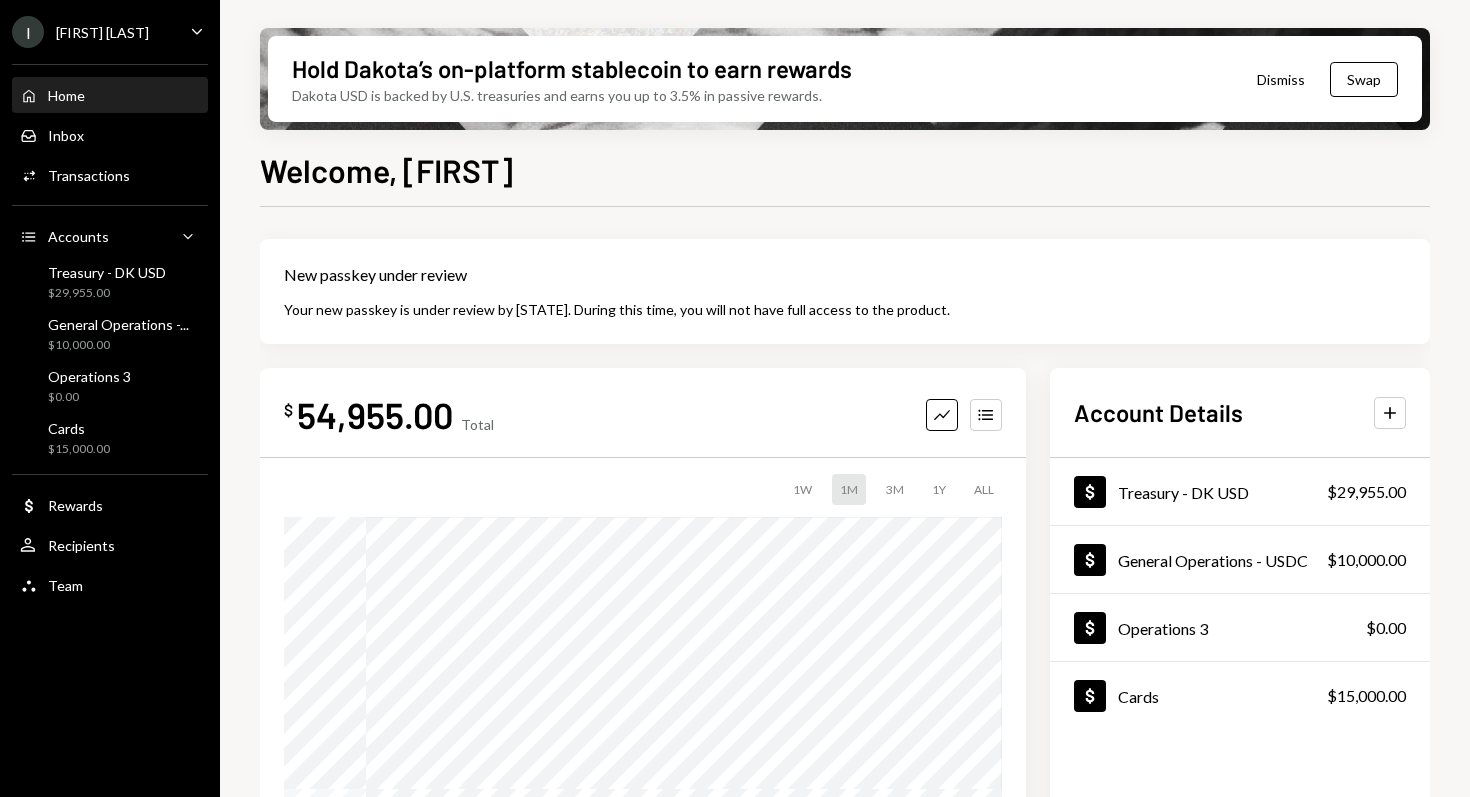 click on "54,955.00" at bounding box center [375, 414] 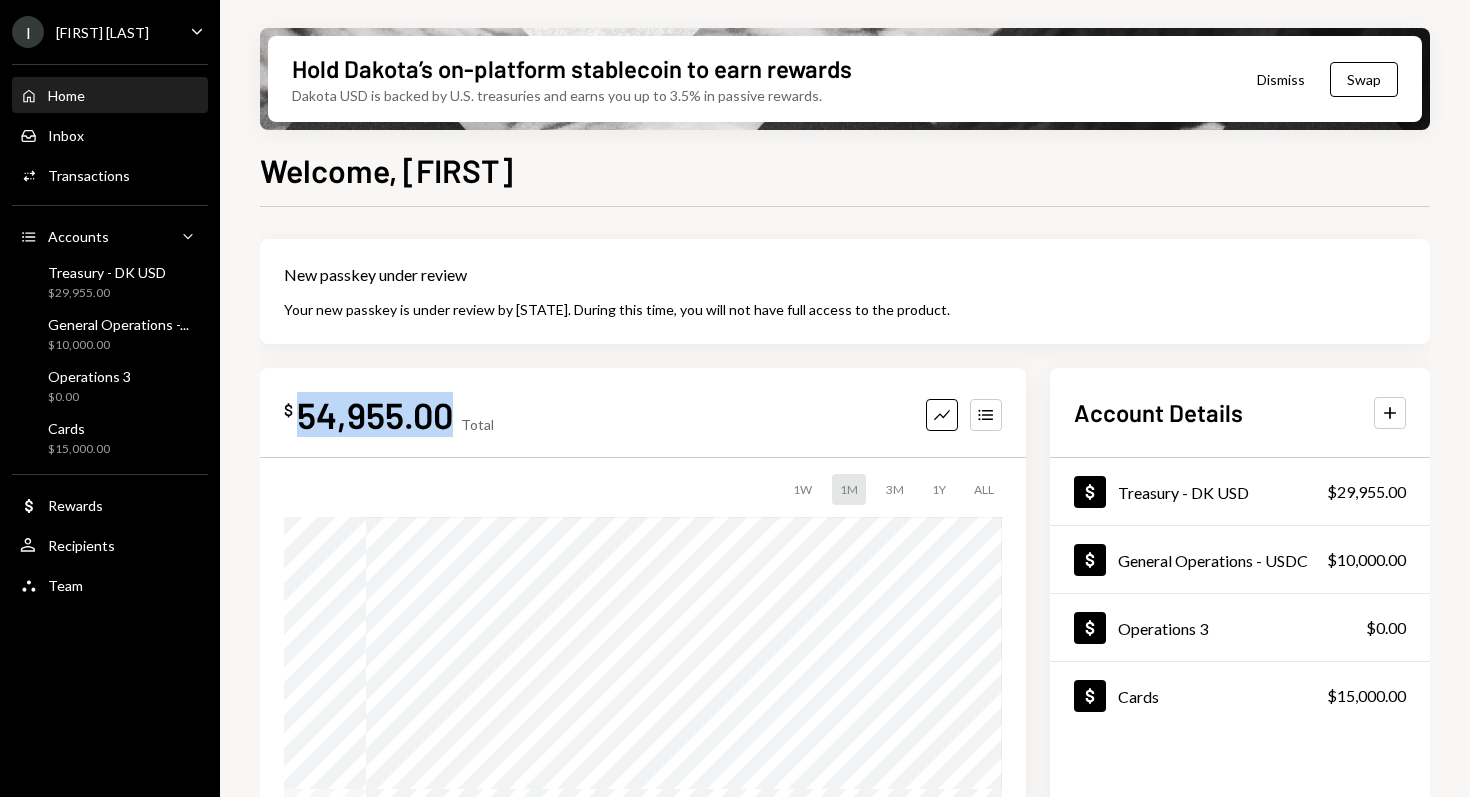 click on "54,955.00" at bounding box center [375, 414] 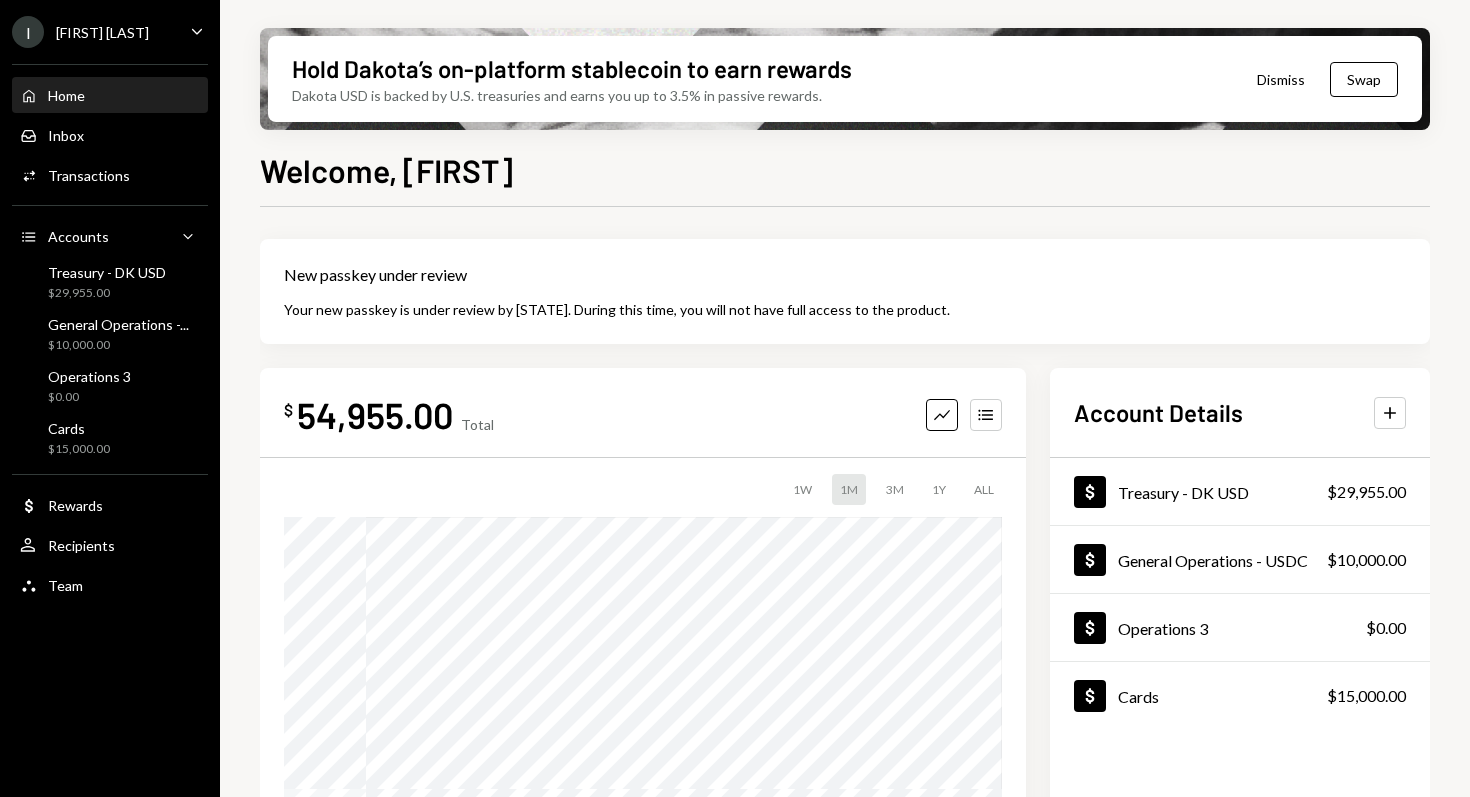 click on "54,955.00" at bounding box center (375, 414) 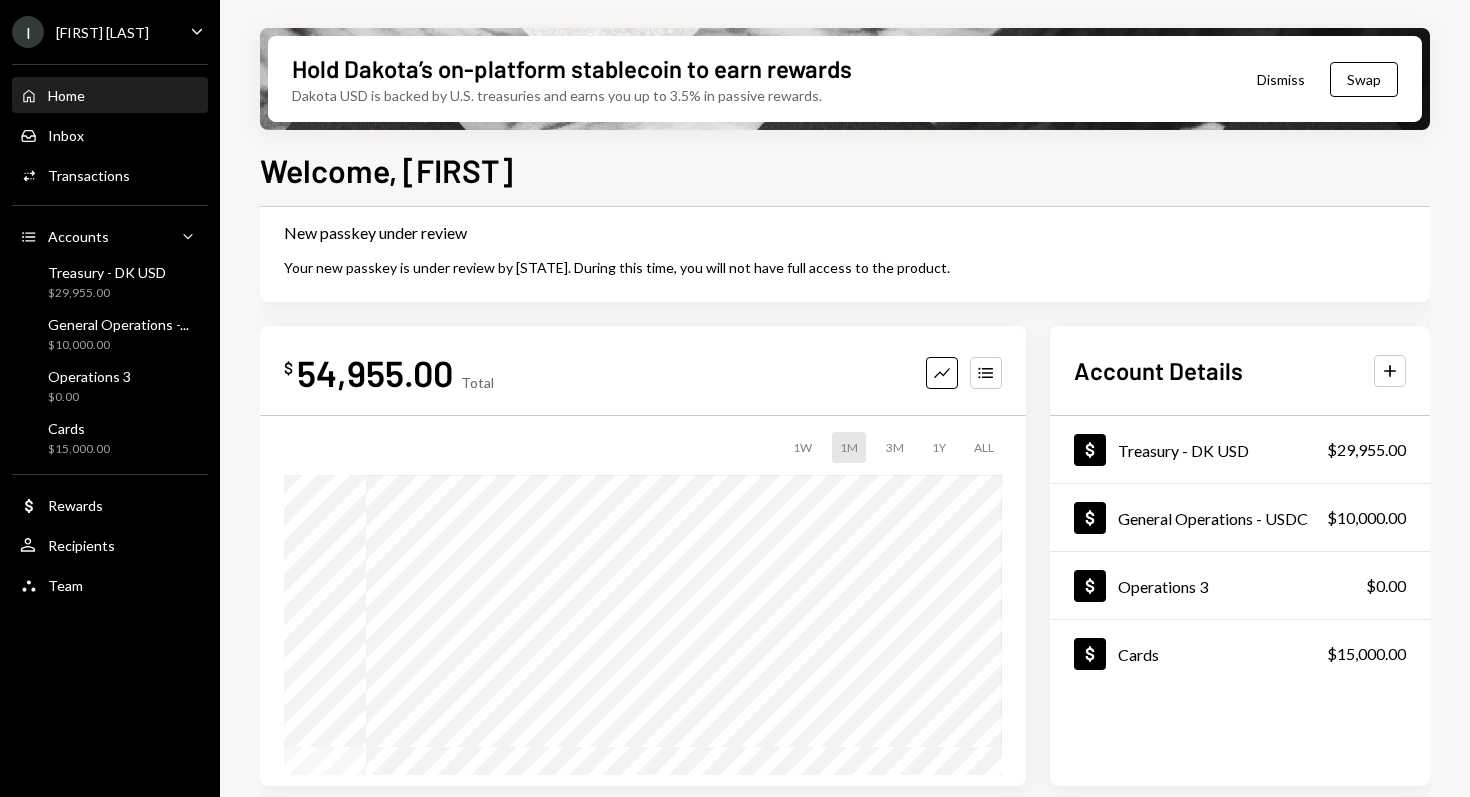 scroll, scrollTop: 0, scrollLeft: 0, axis: both 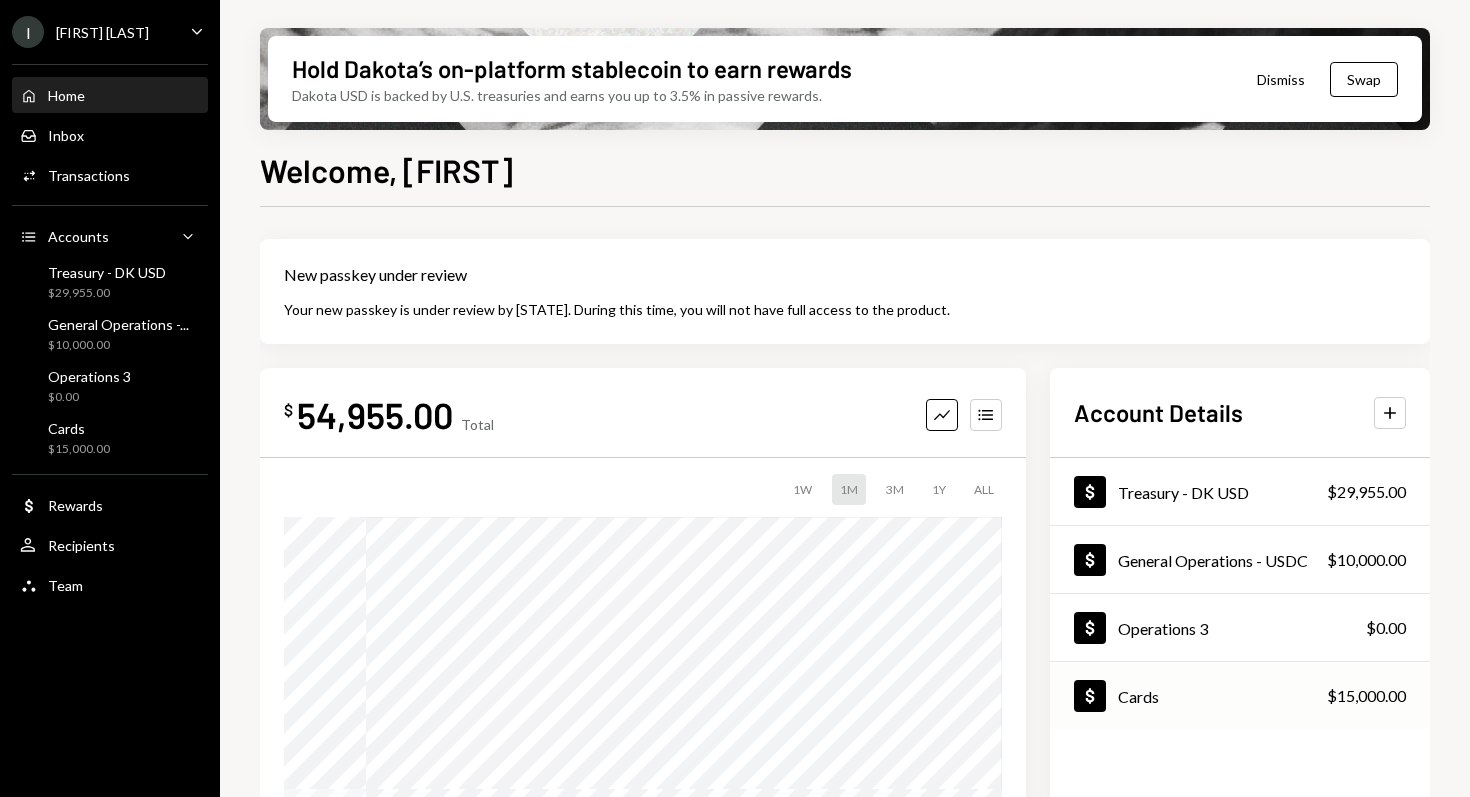 click on "Dollar Cards $15,000.00" at bounding box center (1240, 696) 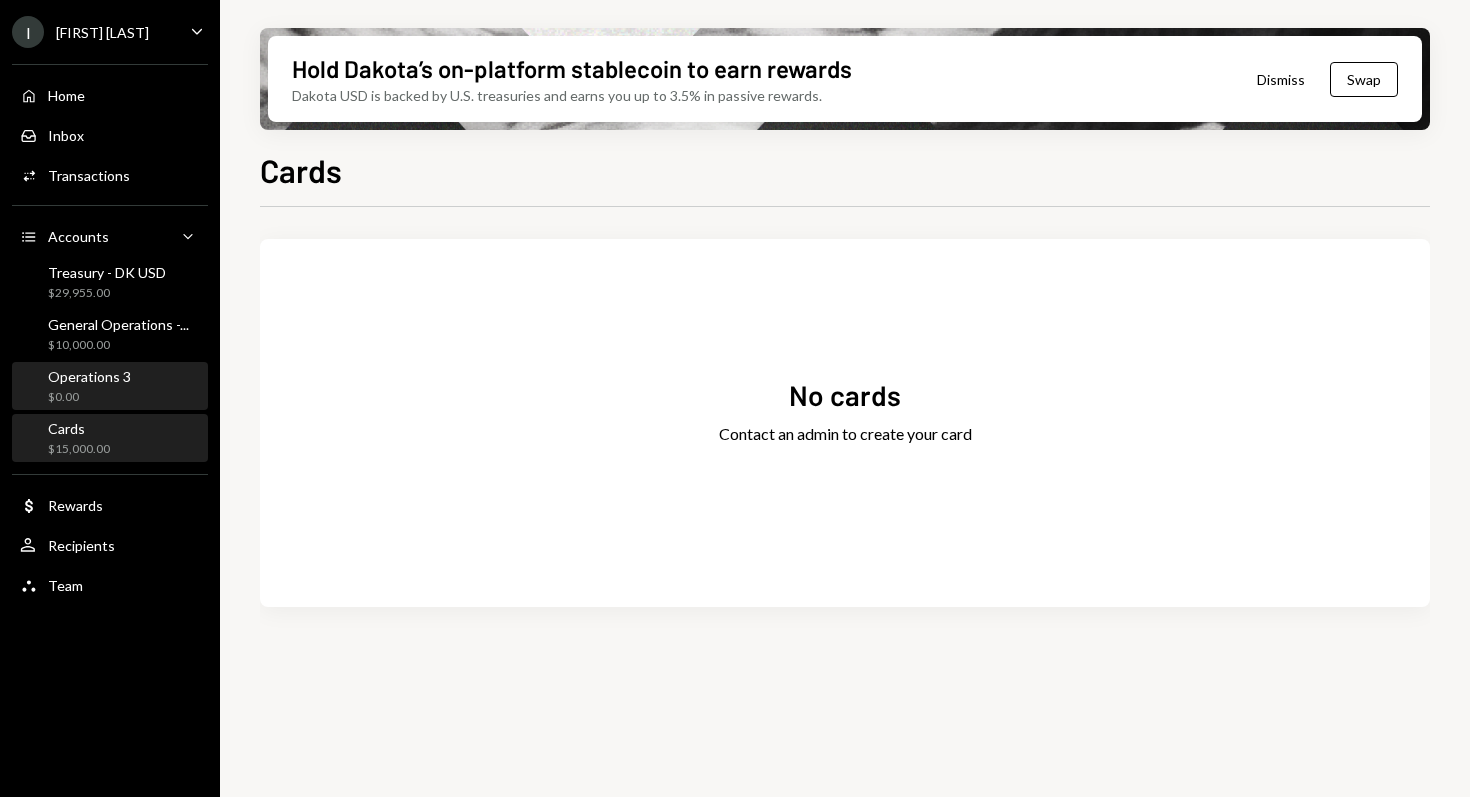 click on "Operations 3" at bounding box center (89, 376) 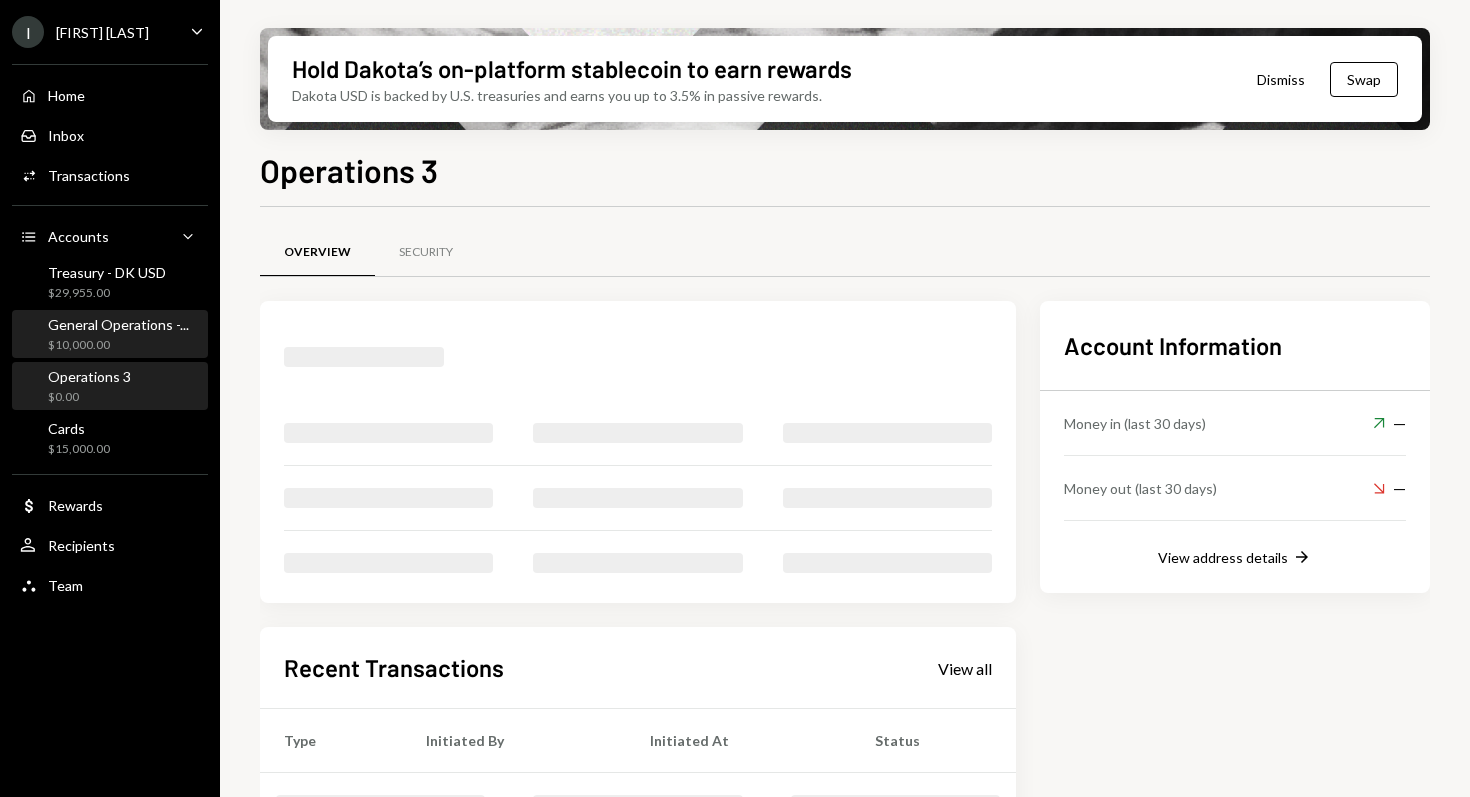 click on "General Operations -... $10,000.00" at bounding box center [118, 335] 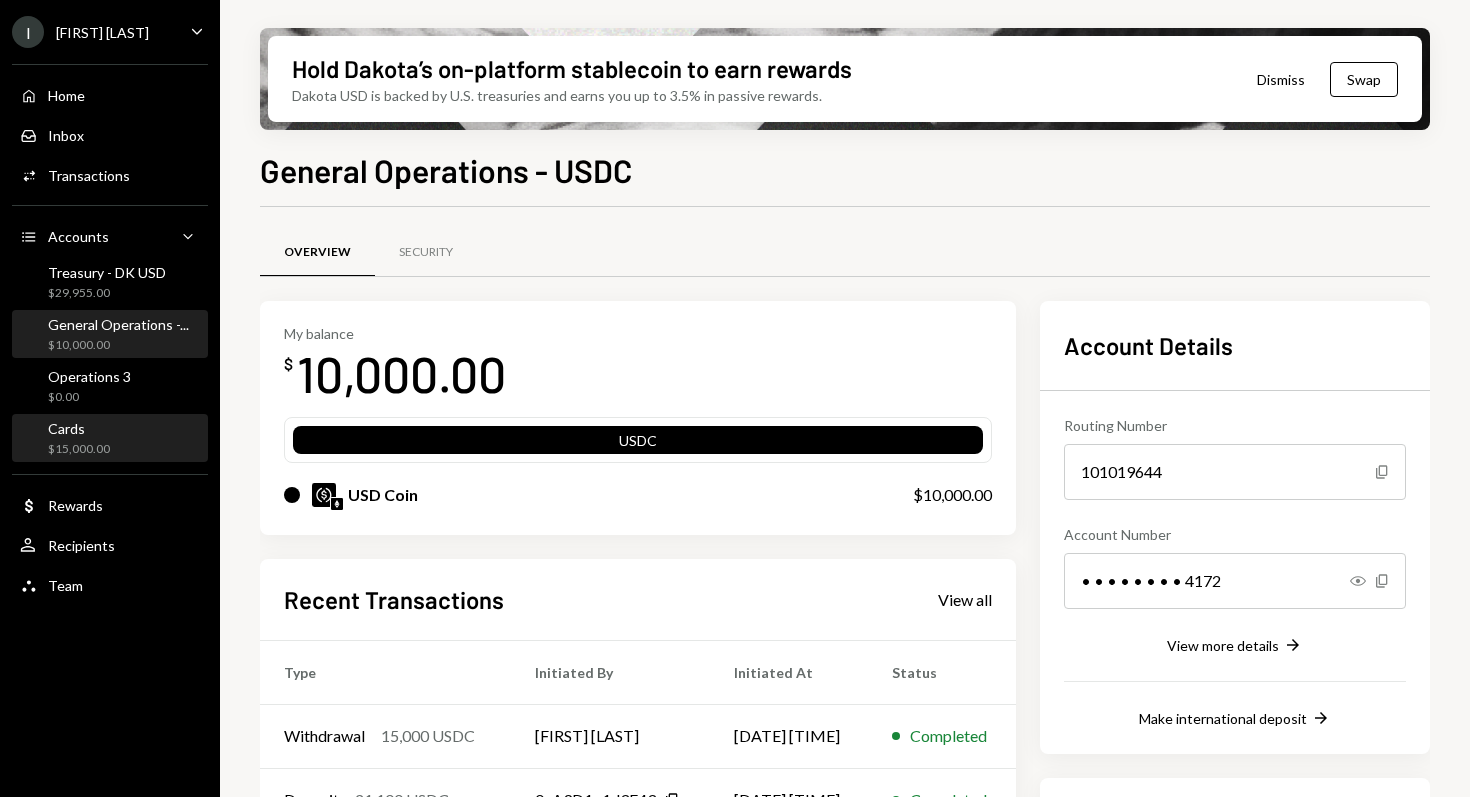 click on "$15,000.00" at bounding box center [79, 449] 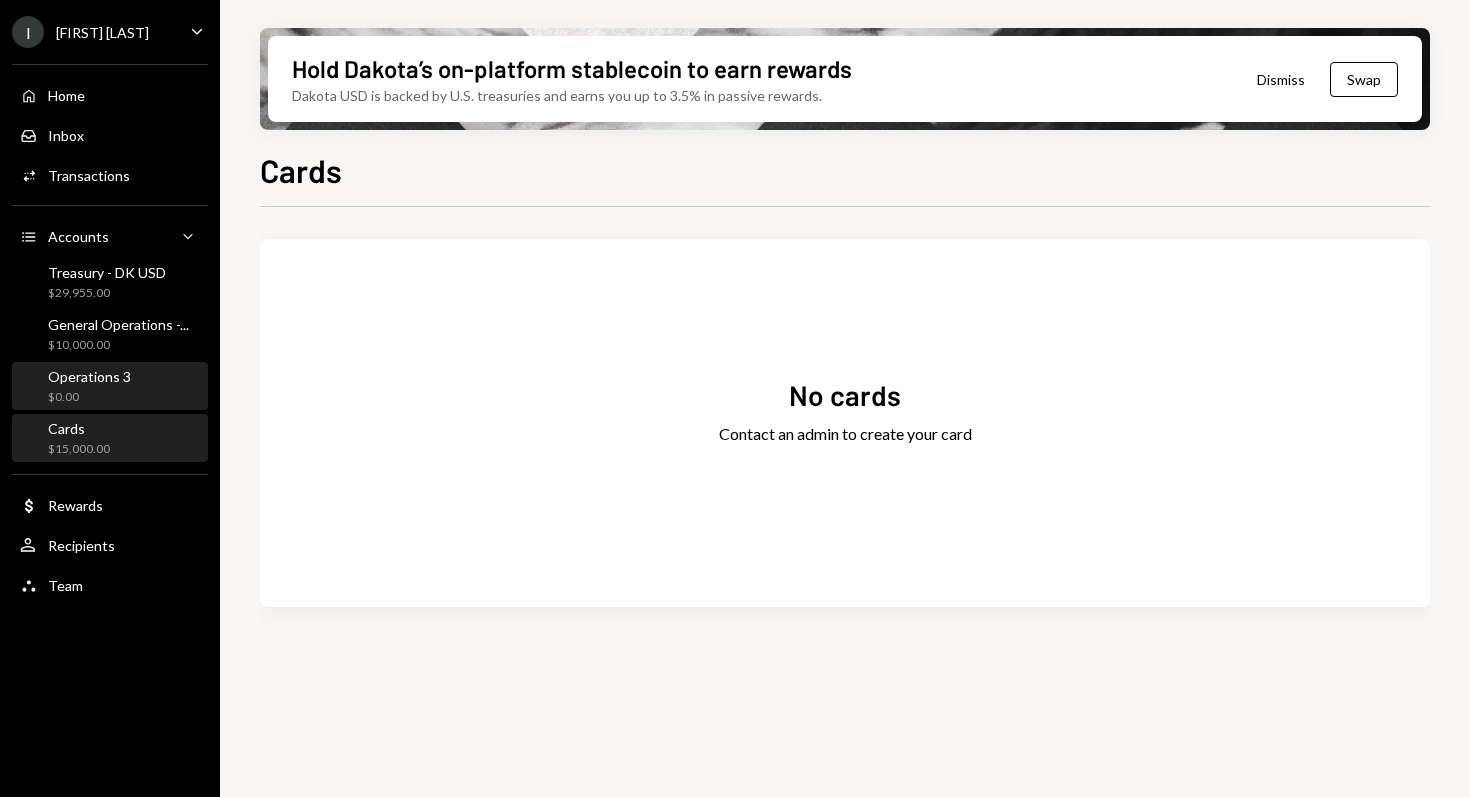 click on "$0.00" at bounding box center (89, 397) 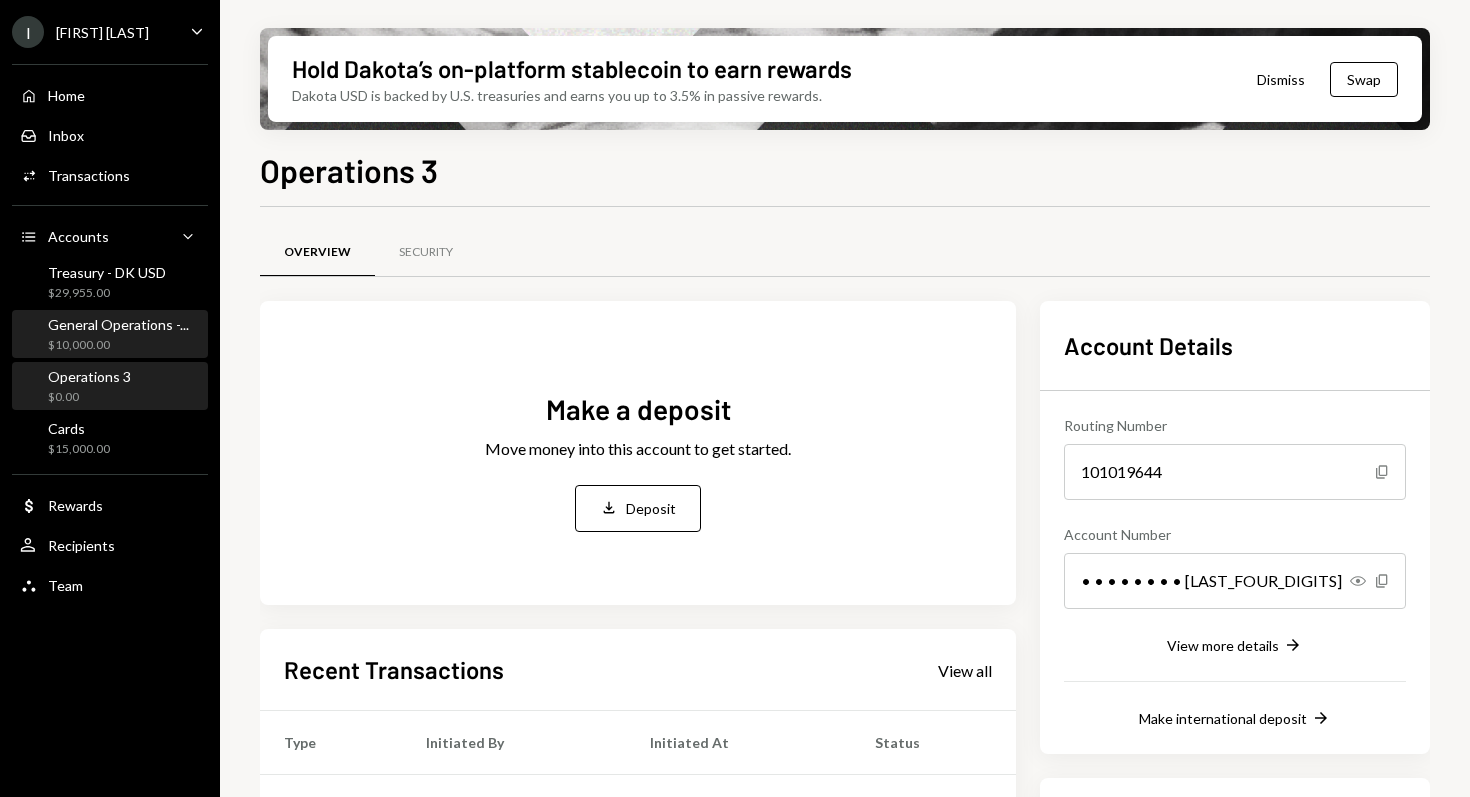 click on "General Operations -..." at bounding box center [118, 324] 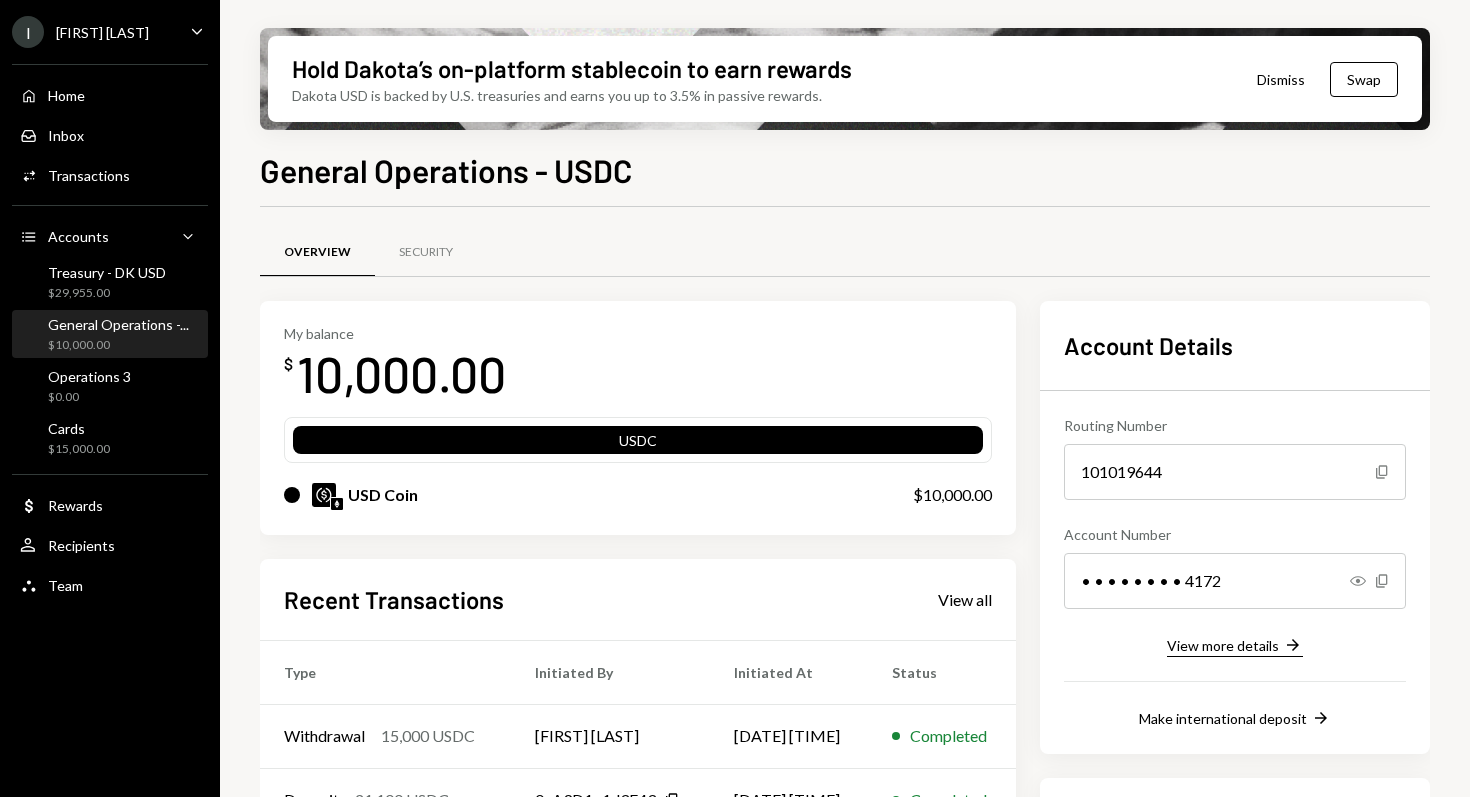 click on "View more details" at bounding box center [1223, 645] 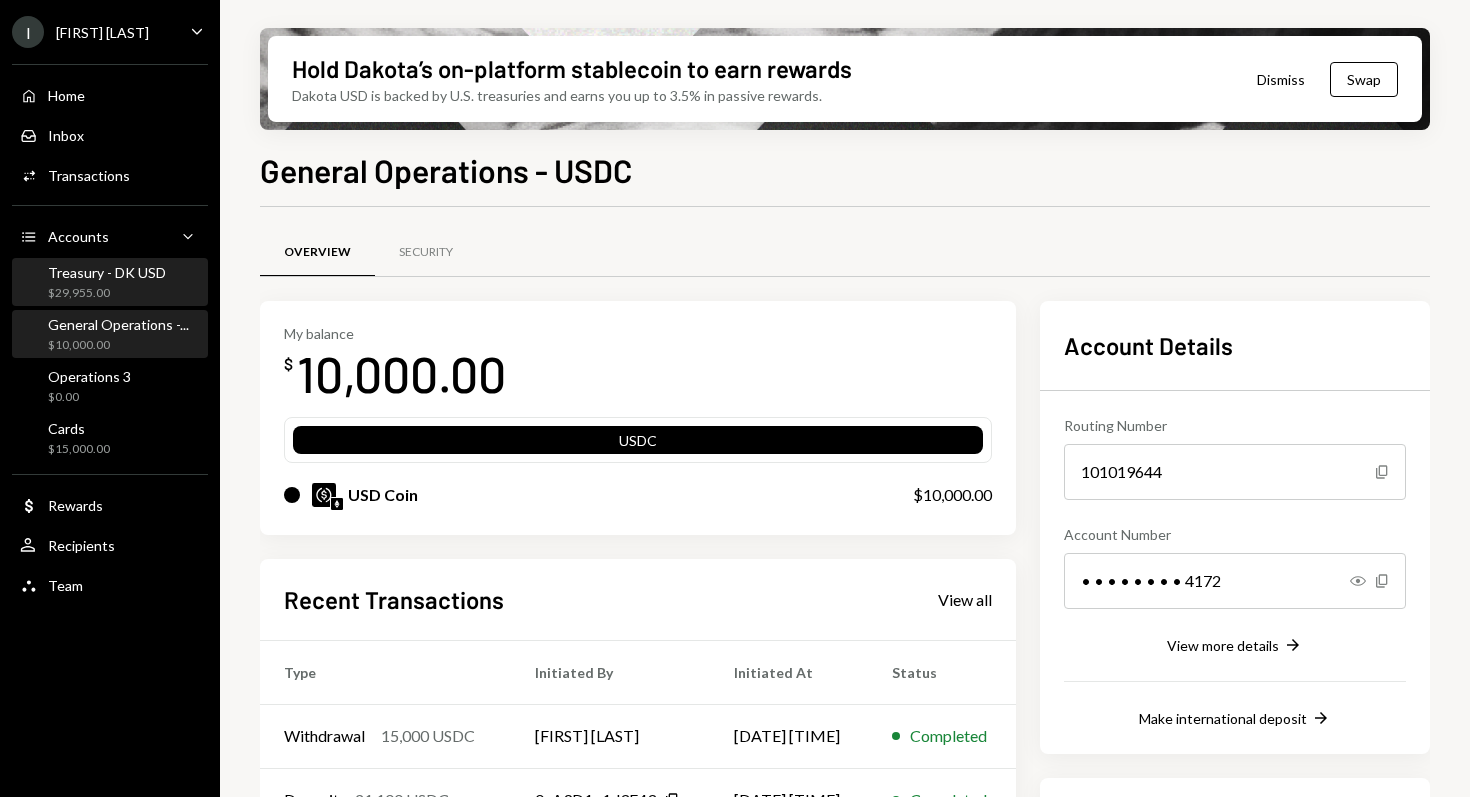 click on "Treasury - DK USD" at bounding box center [107, 272] 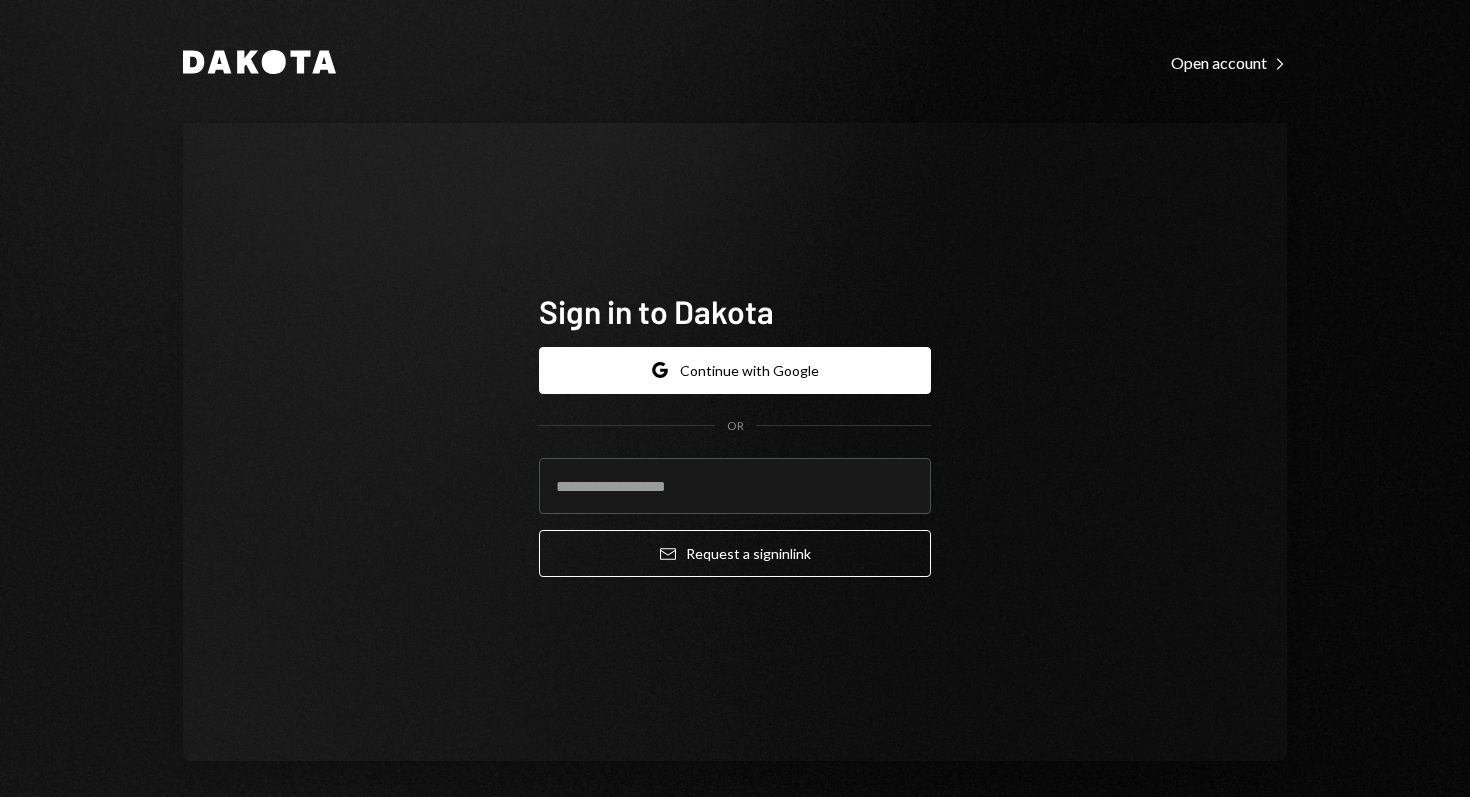 scroll, scrollTop: 0, scrollLeft: 0, axis: both 